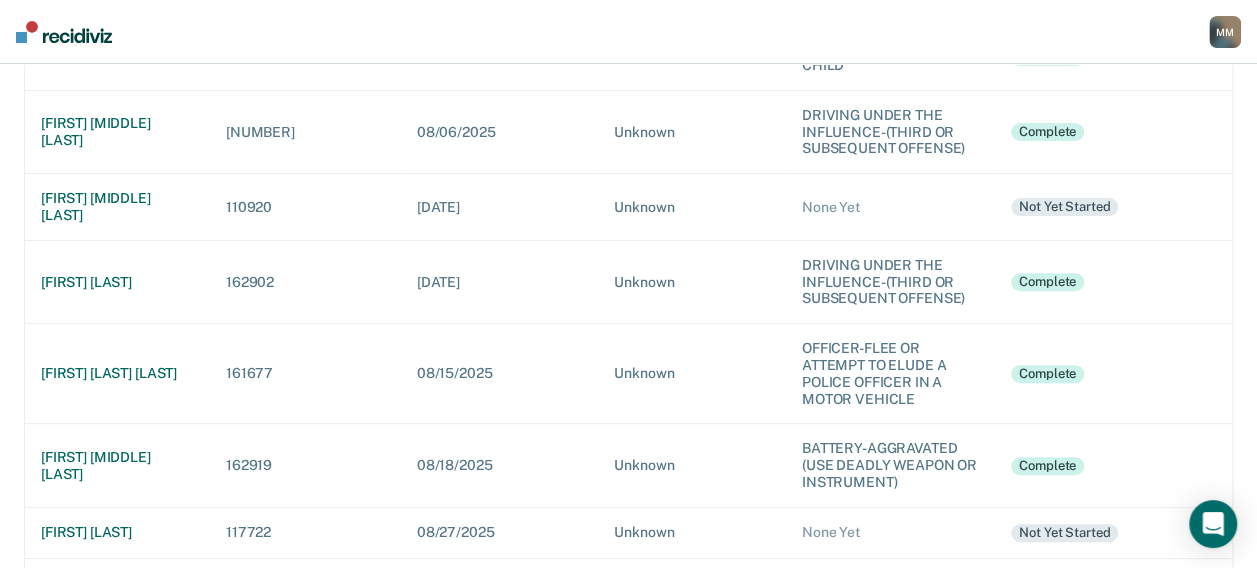 scroll, scrollTop: 300, scrollLeft: 0, axis: vertical 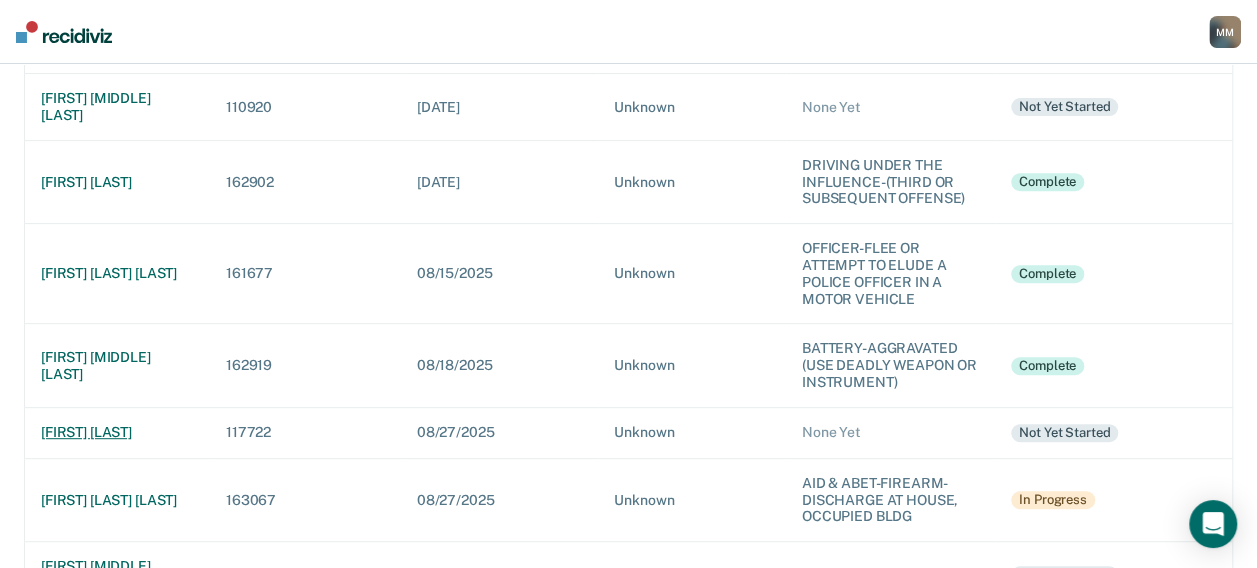 click on "[FIRST] [LAST]" at bounding box center (117, 432) 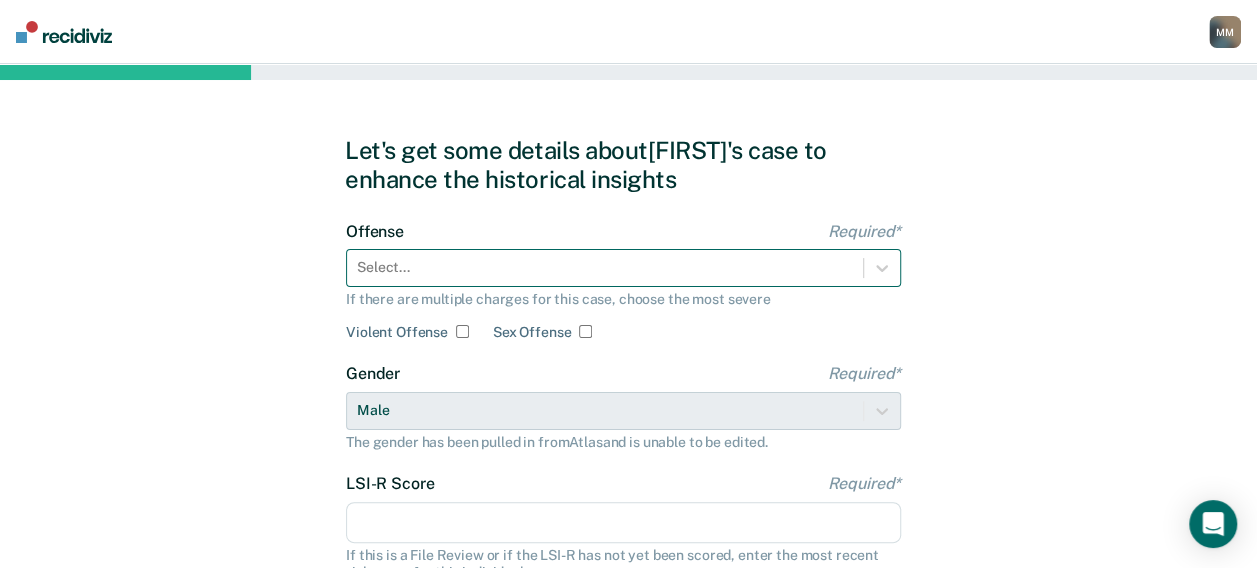 click on "Select..." at bounding box center [623, 268] 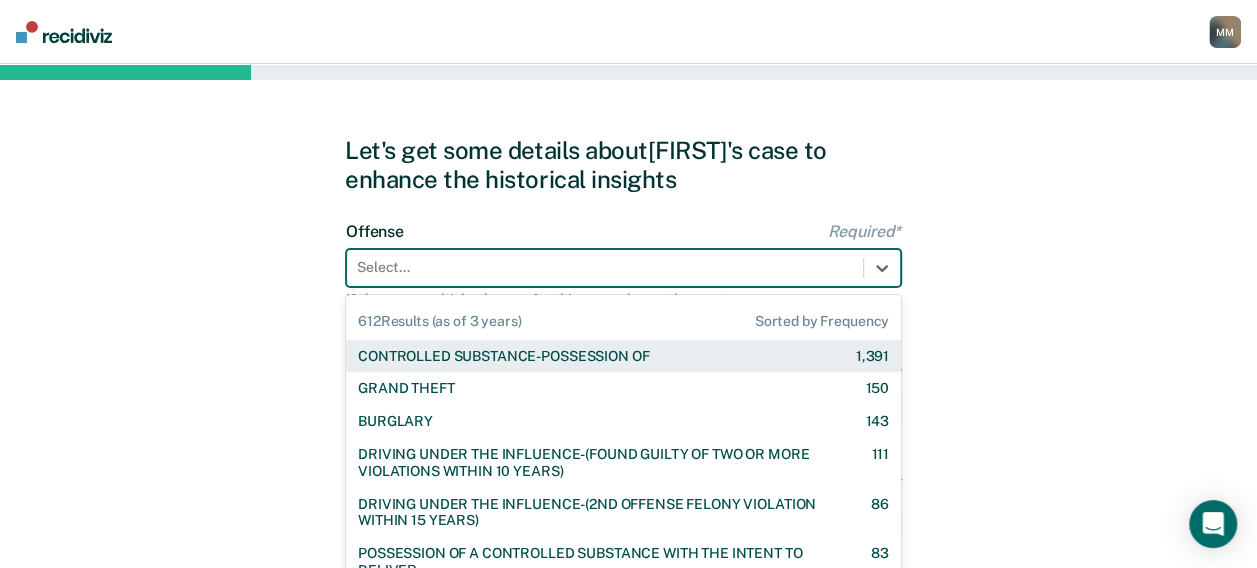 scroll, scrollTop: 75, scrollLeft: 0, axis: vertical 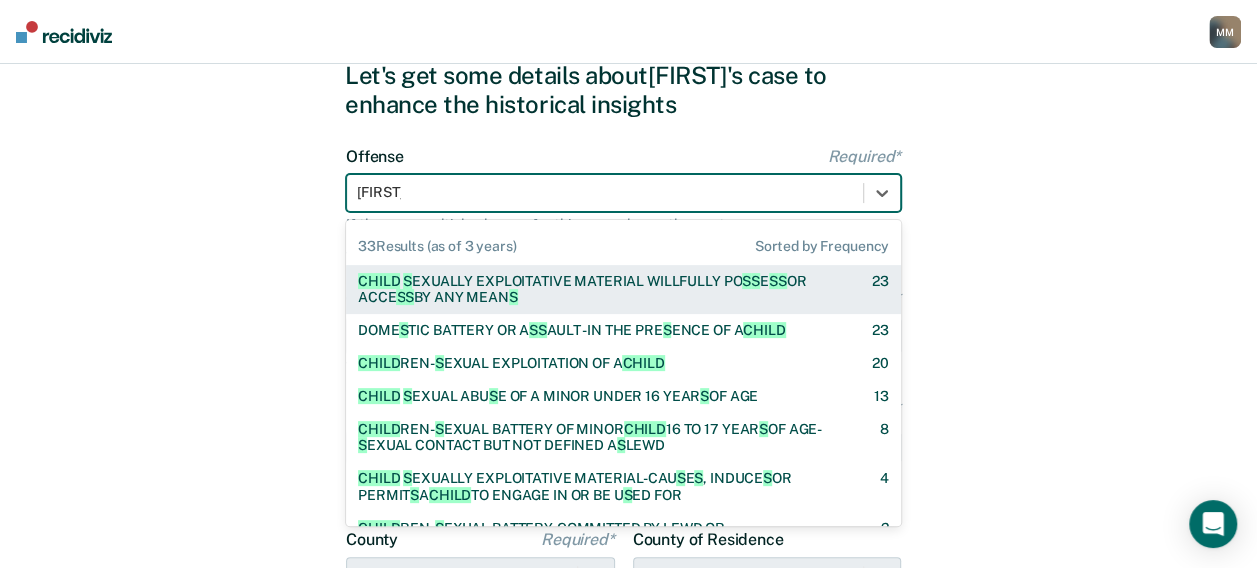 type on "child se" 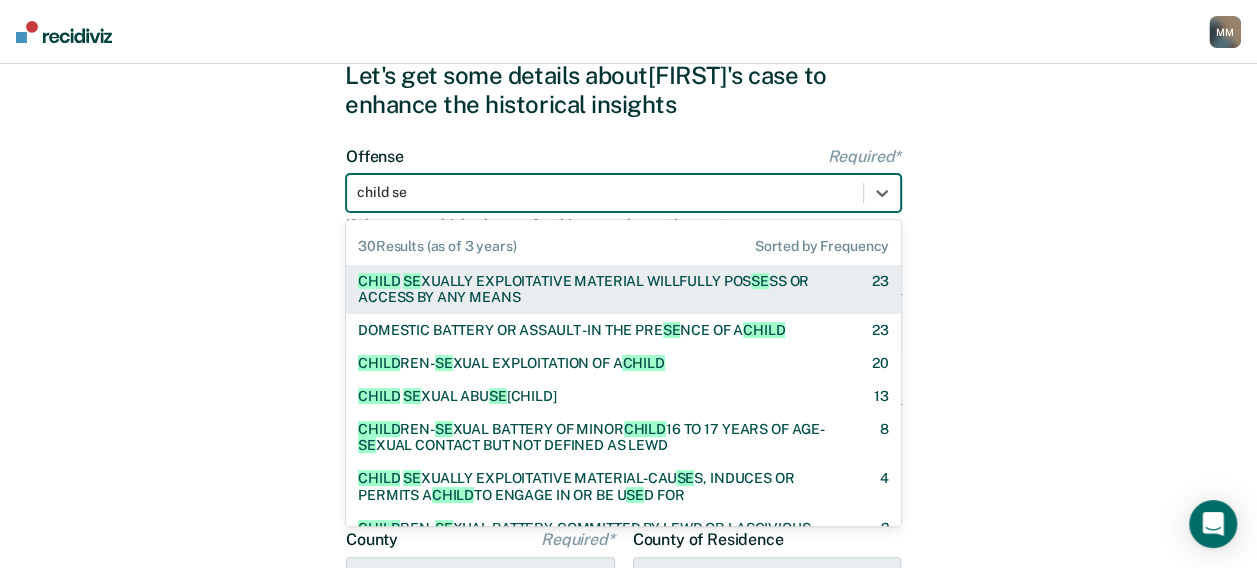 click on "CHILD   SE XUALLY EXPLOITATIVE MATERIAL WILLFULLY POS SE SS OR ACCESS BY ANY MEANS" at bounding box center (597, 290) 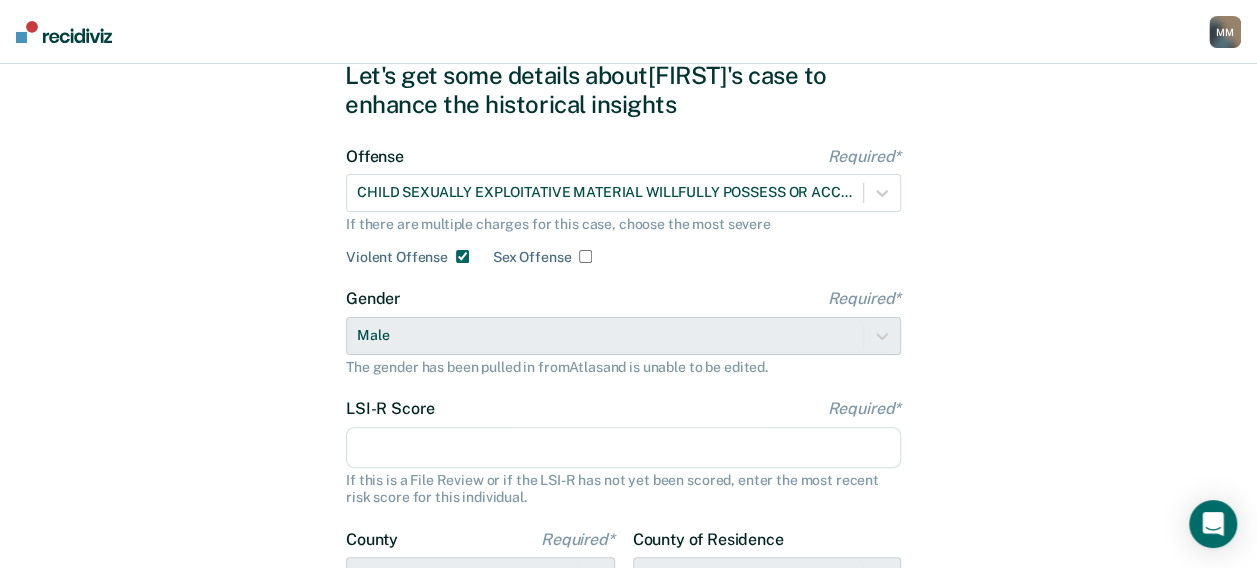 click on "LSI-R Score  Required*" at bounding box center [623, 448] 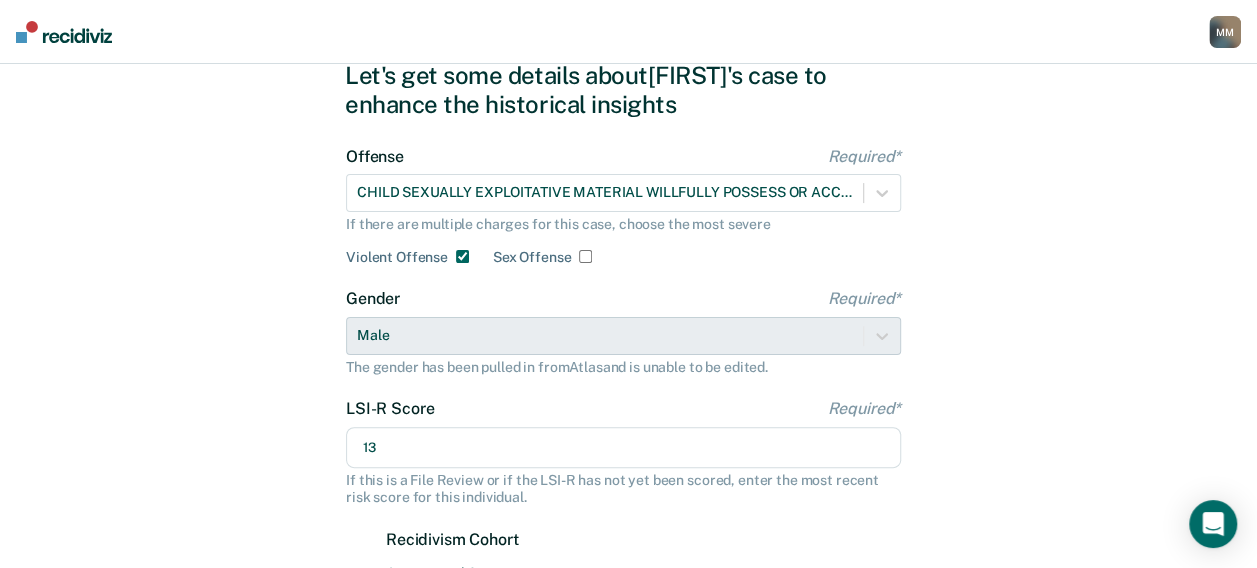 type on "13" 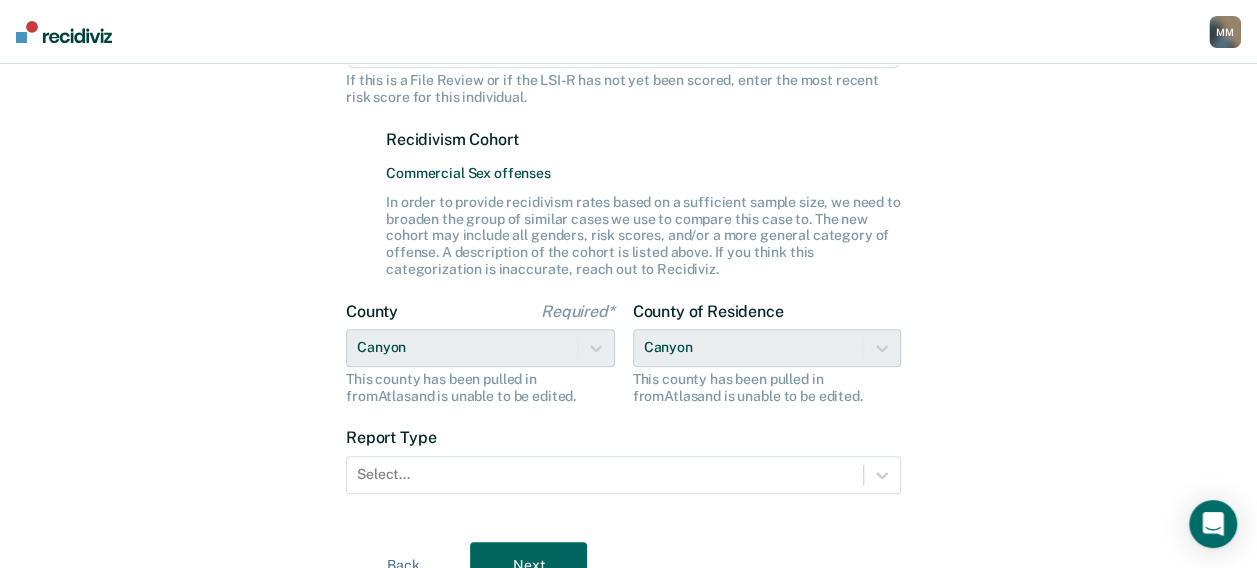 scroll, scrollTop: 568, scrollLeft: 0, axis: vertical 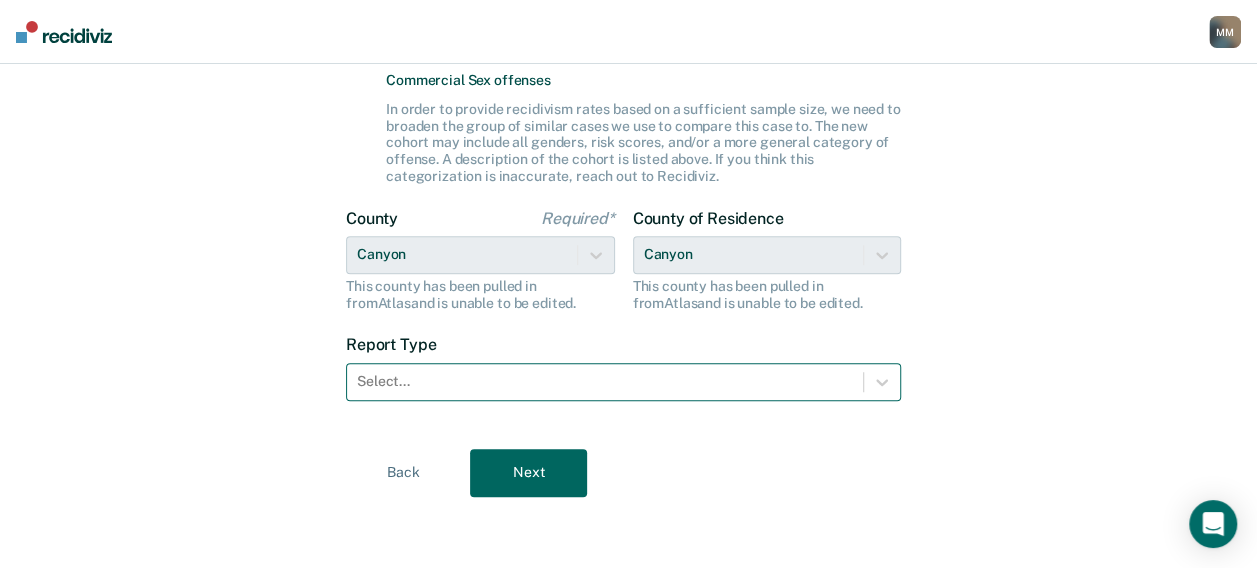 click at bounding box center (605, 381) 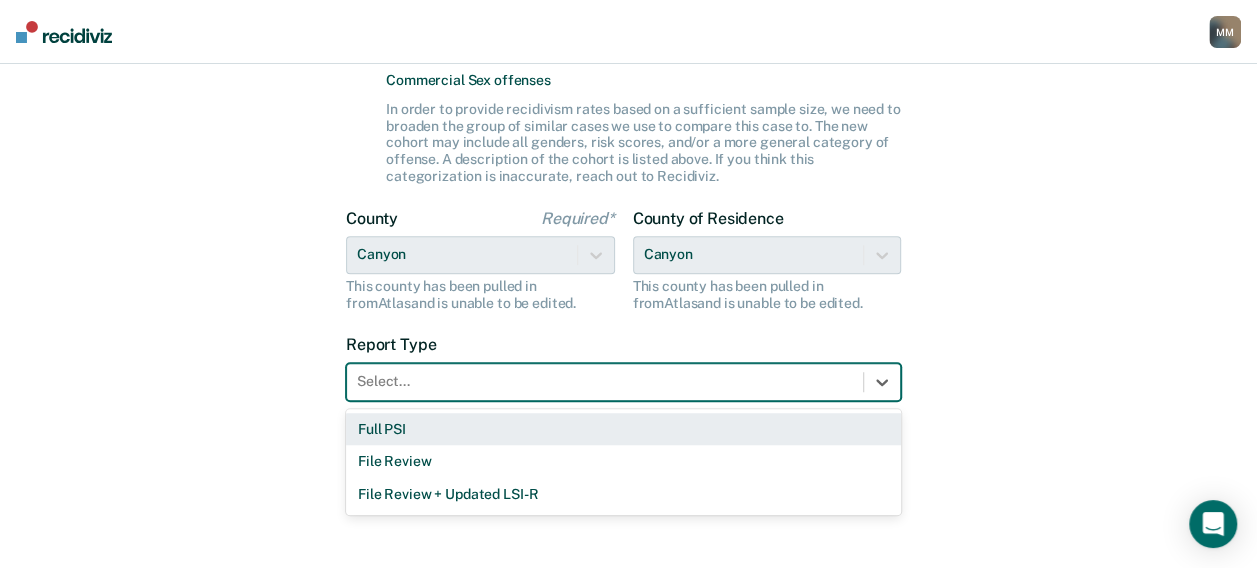 click on "Full PSI" at bounding box center [623, 429] 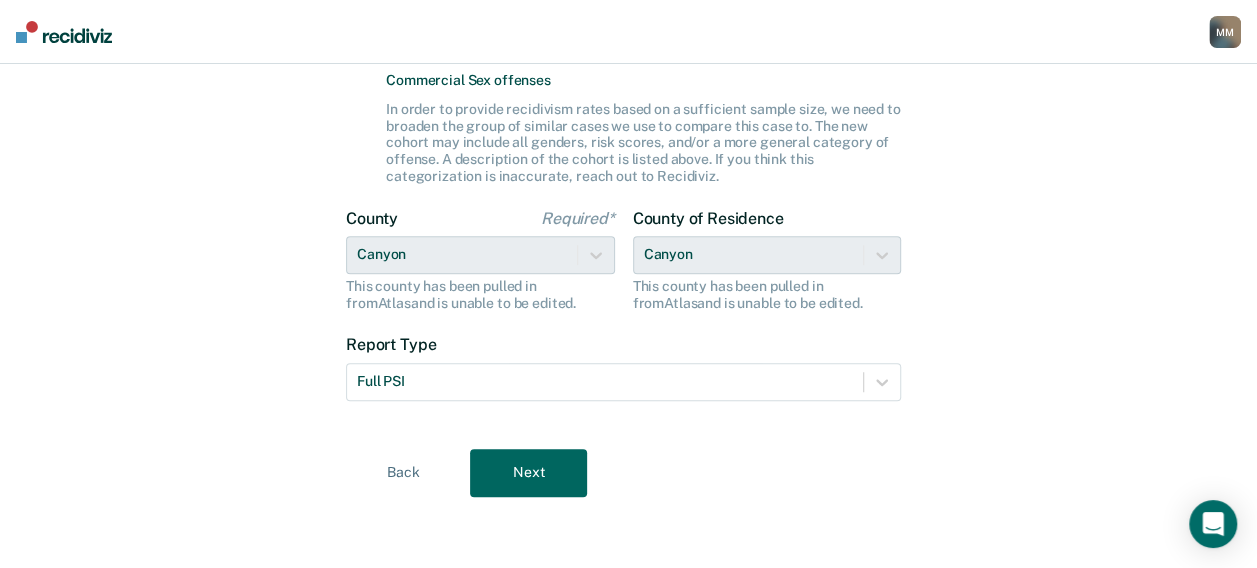 click on "Next" at bounding box center (528, 473) 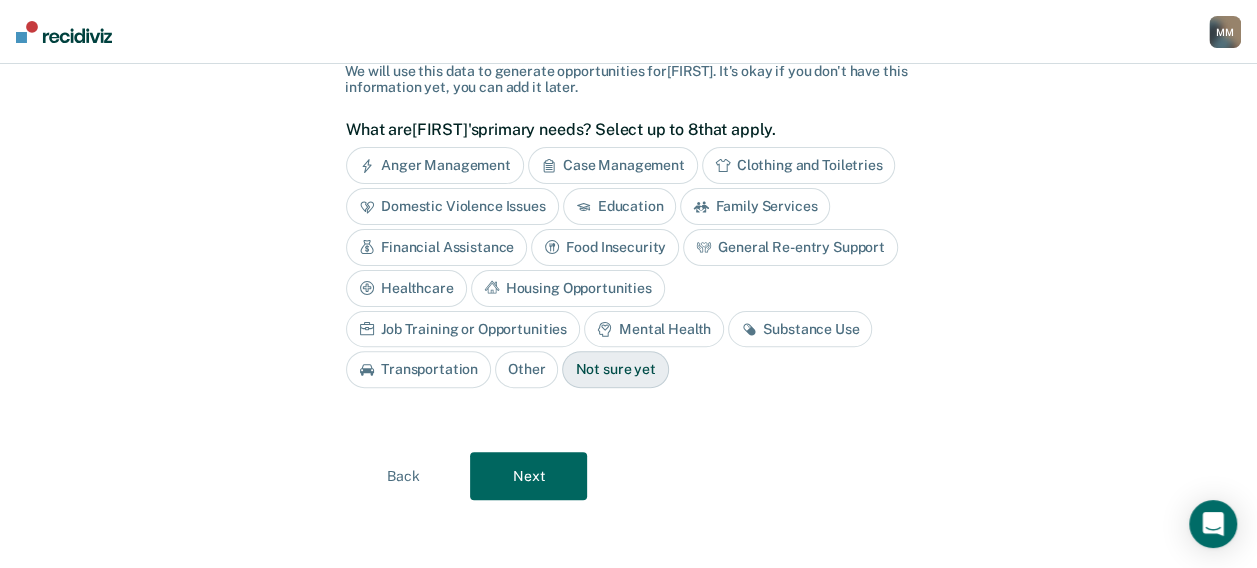click on "General Re-entry Support" at bounding box center (790, 247) 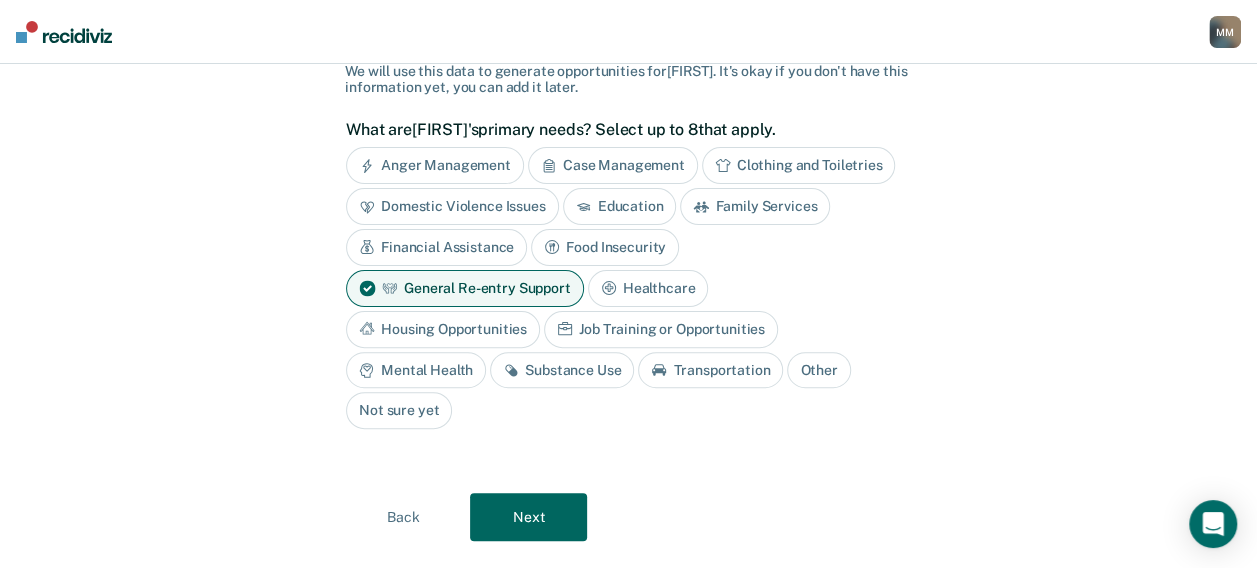 click on "Housing Opportunities" at bounding box center [443, 329] 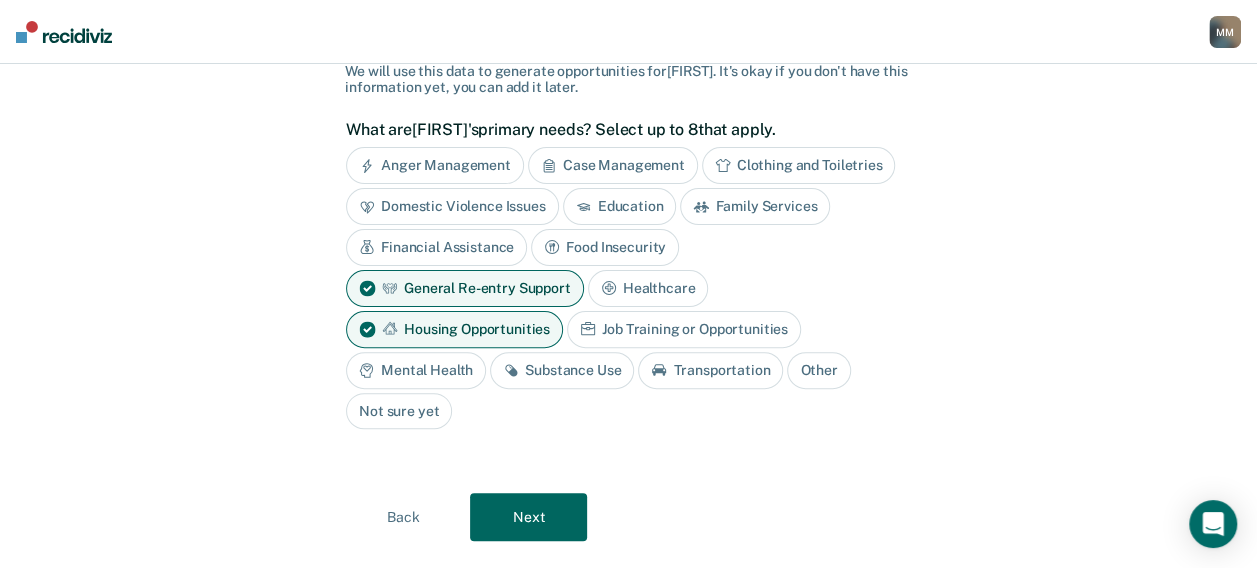 click on "Housing Opportunities" at bounding box center (454, 329) 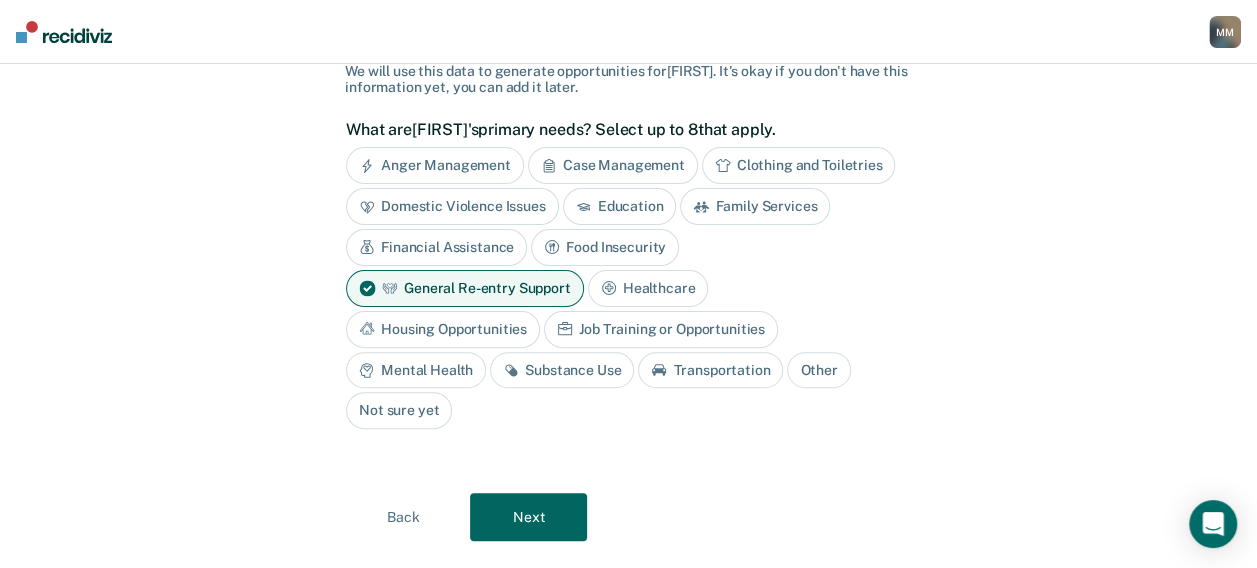 click on "Next" at bounding box center [528, 517] 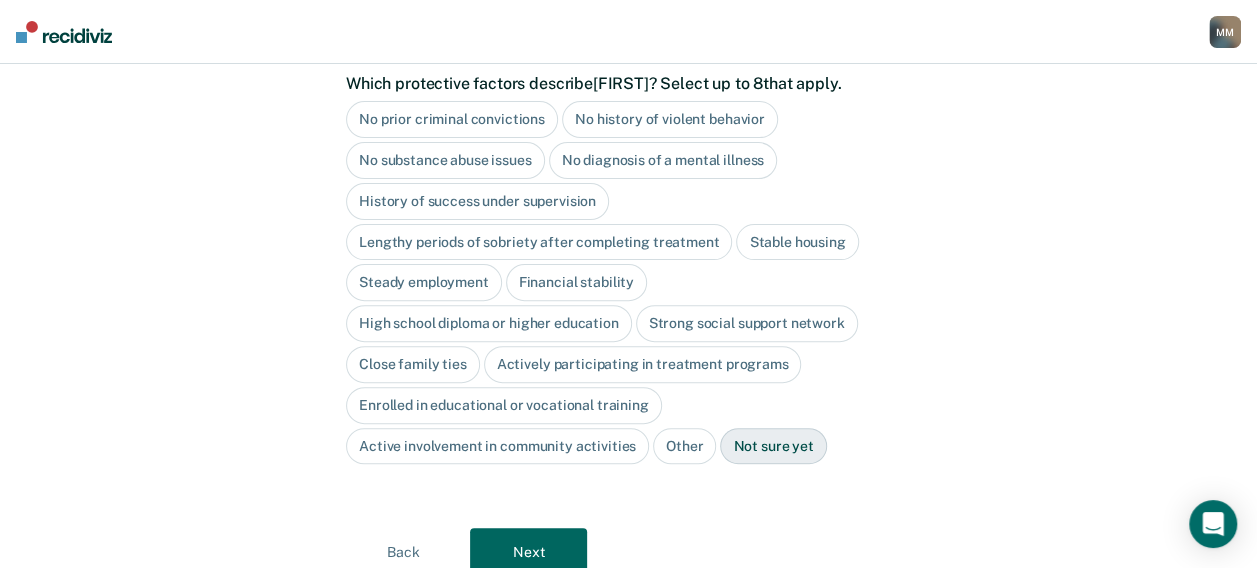 scroll, scrollTop: 180, scrollLeft: 0, axis: vertical 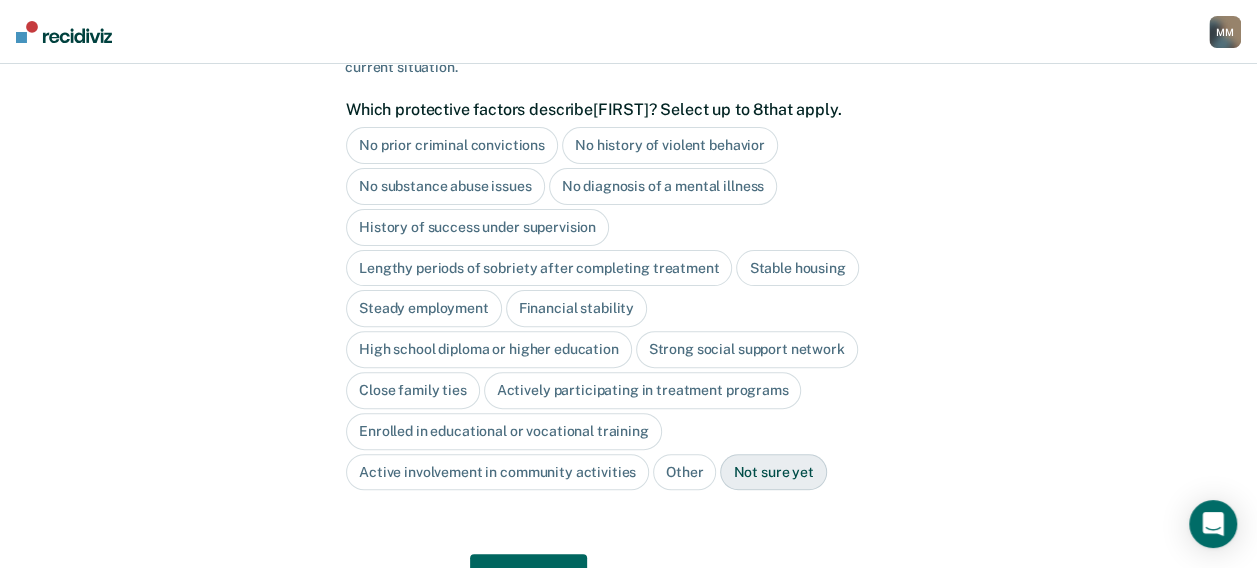 click on "No substance abuse issues" at bounding box center [445, 186] 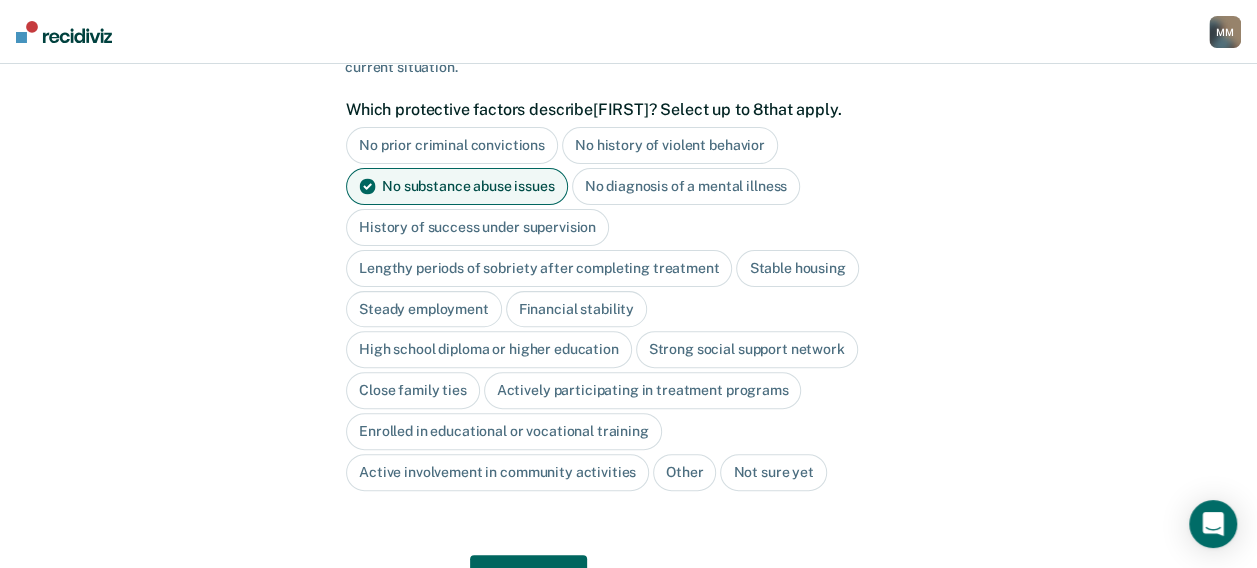 click on "High school diploma or higher education" at bounding box center [489, 349] 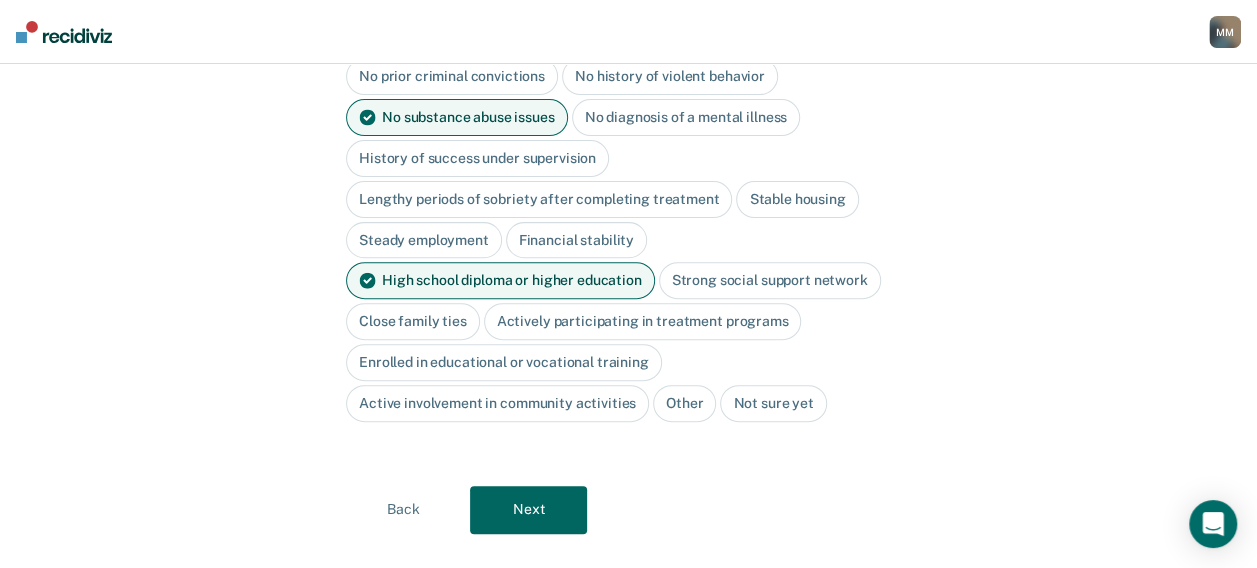 scroll, scrollTop: 280, scrollLeft: 0, axis: vertical 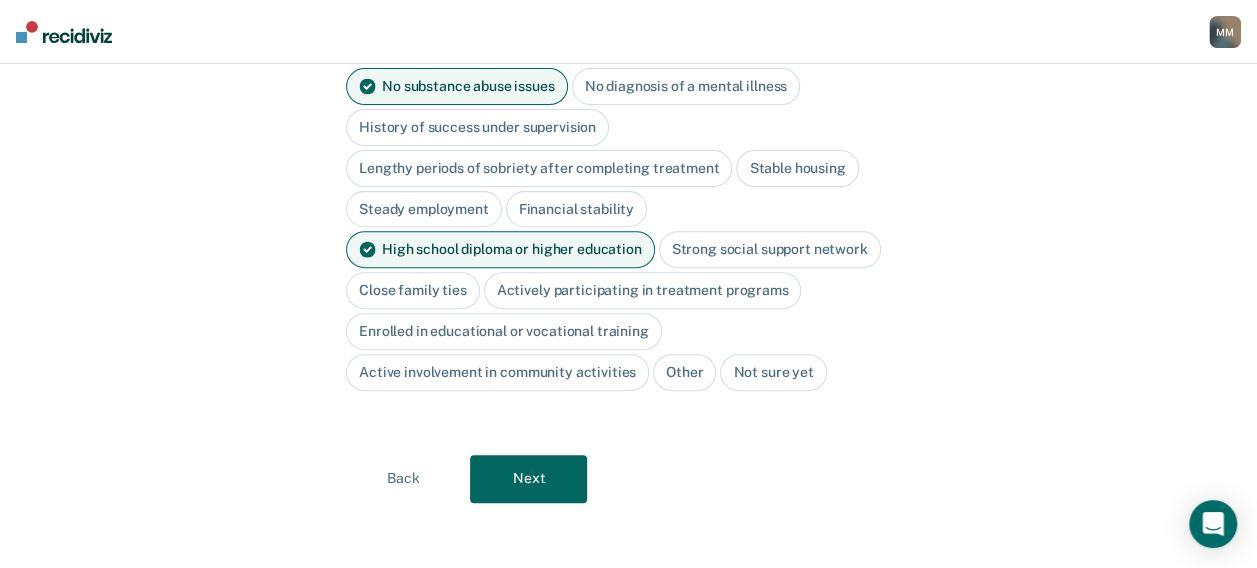 click on "Next" at bounding box center [528, 479] 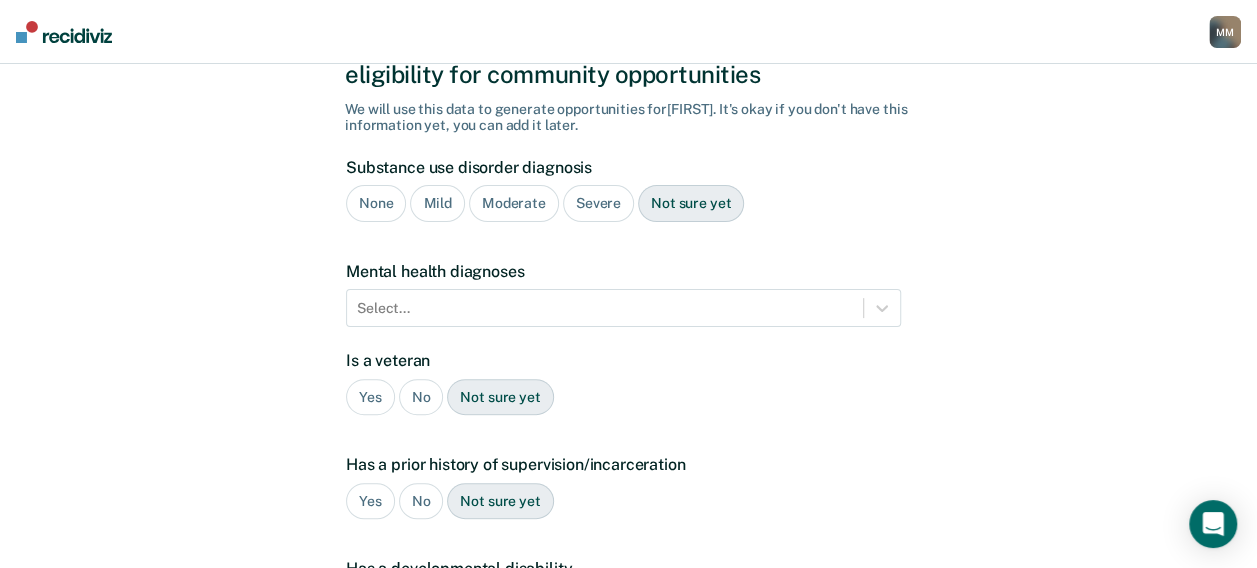 scroll, scrollTop: 47, scrollLeft: 0, axis: vertical 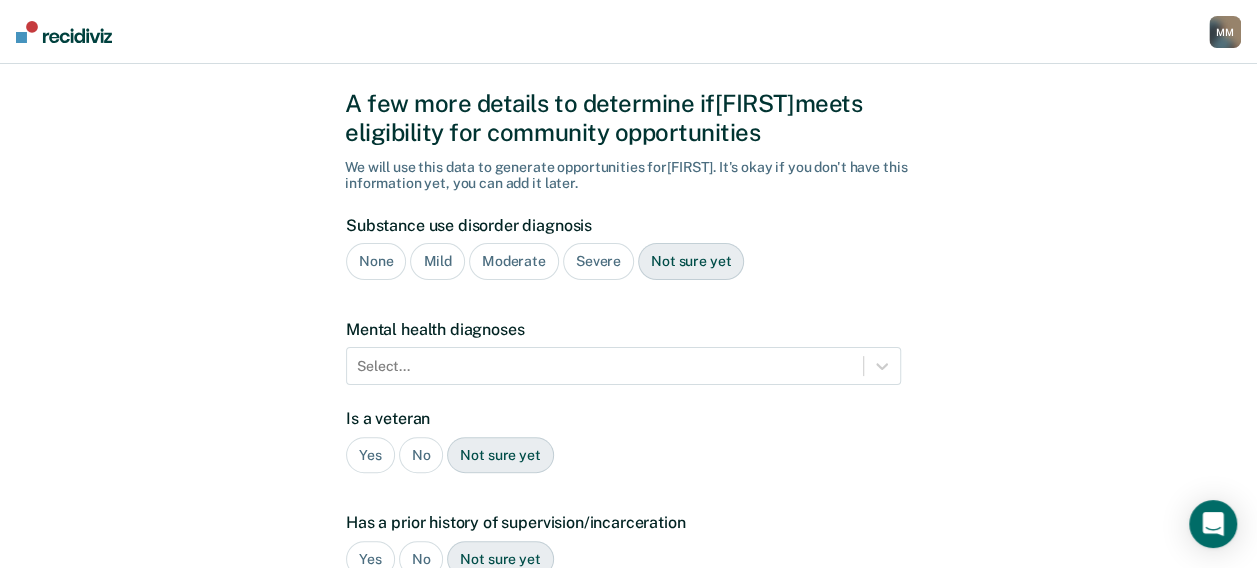 click on "None" at bounding box center (376, 261) 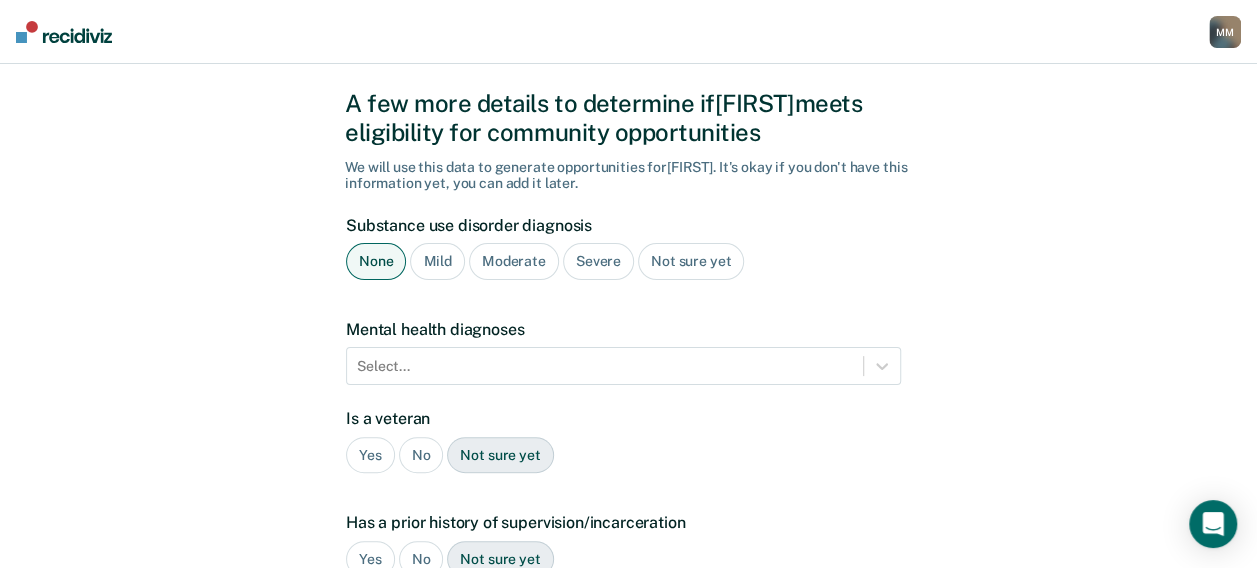 scroll, scrollTop: 147, scrollLeft: 0, axis: vertical 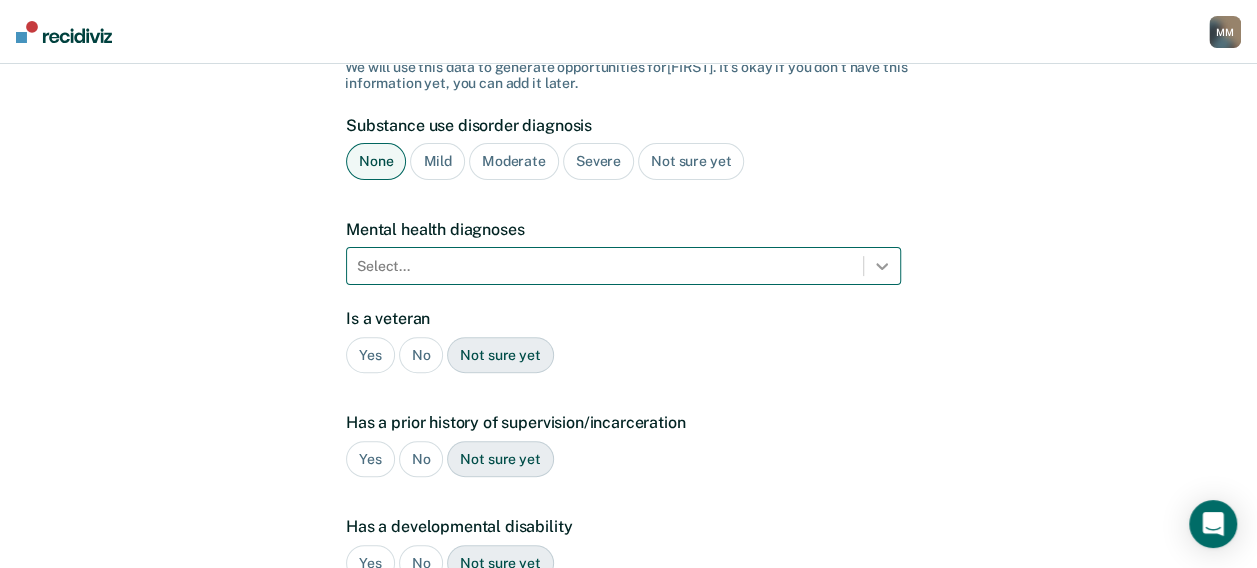 click on "Select..." at bounding box center (623, 266) 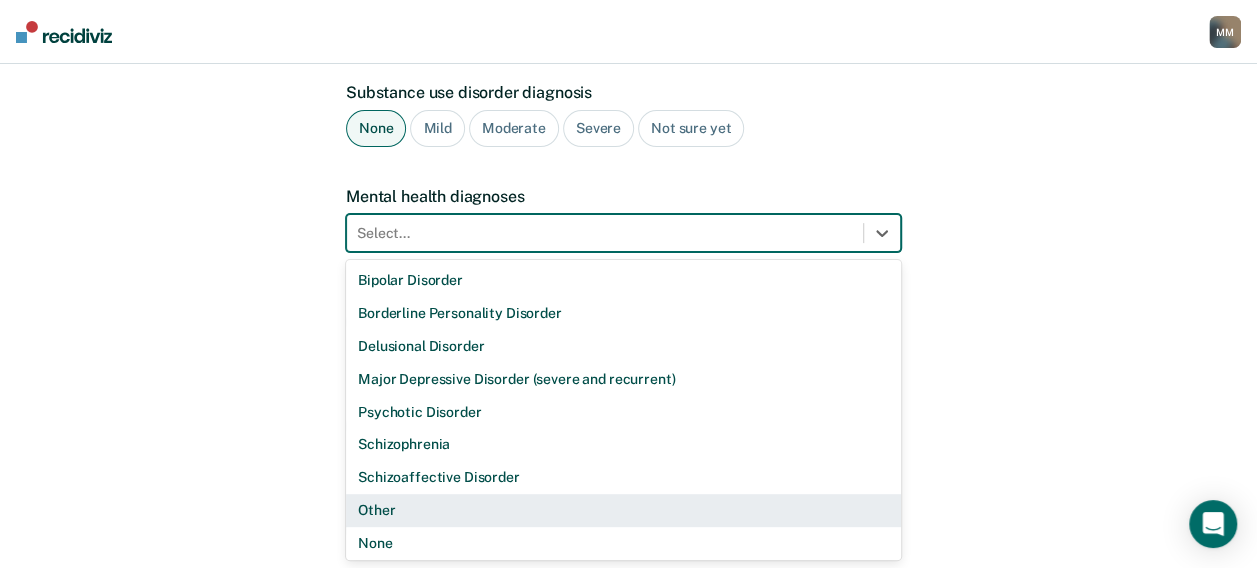 click on "Other" at bounding box center (623, 510) 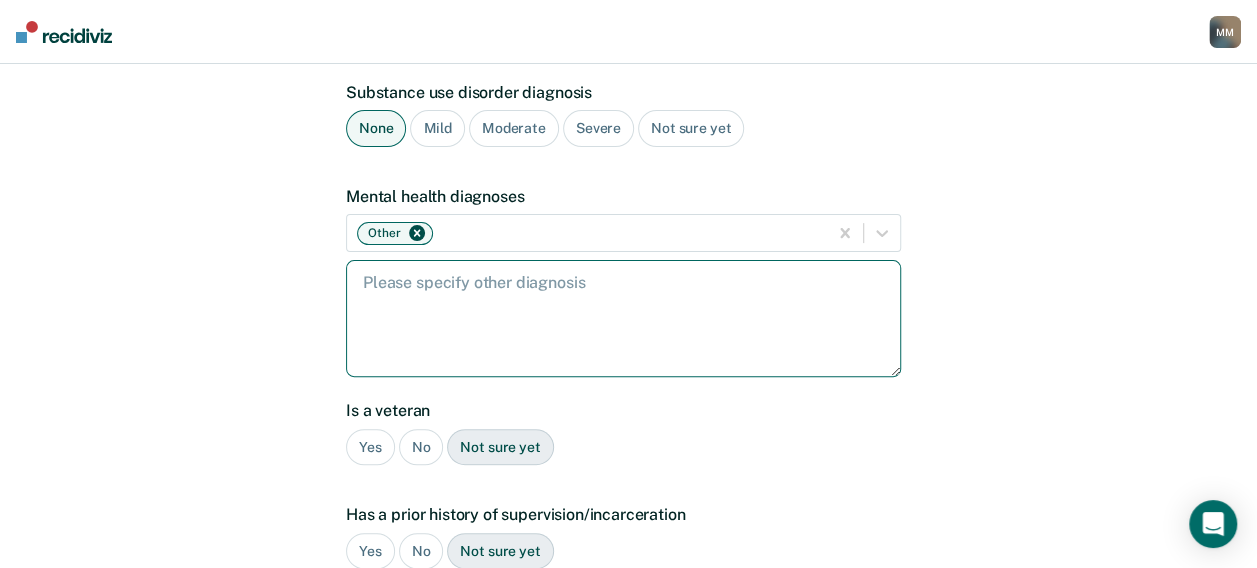 click at bounding box center (623, 318) 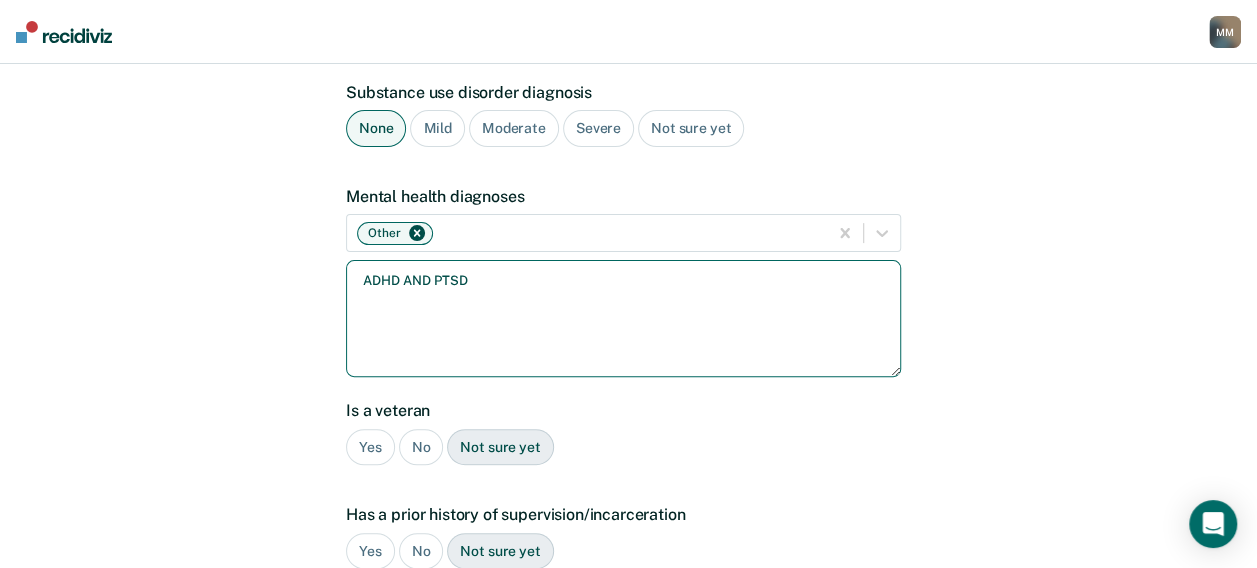 type on "ADHD AND PTSD" 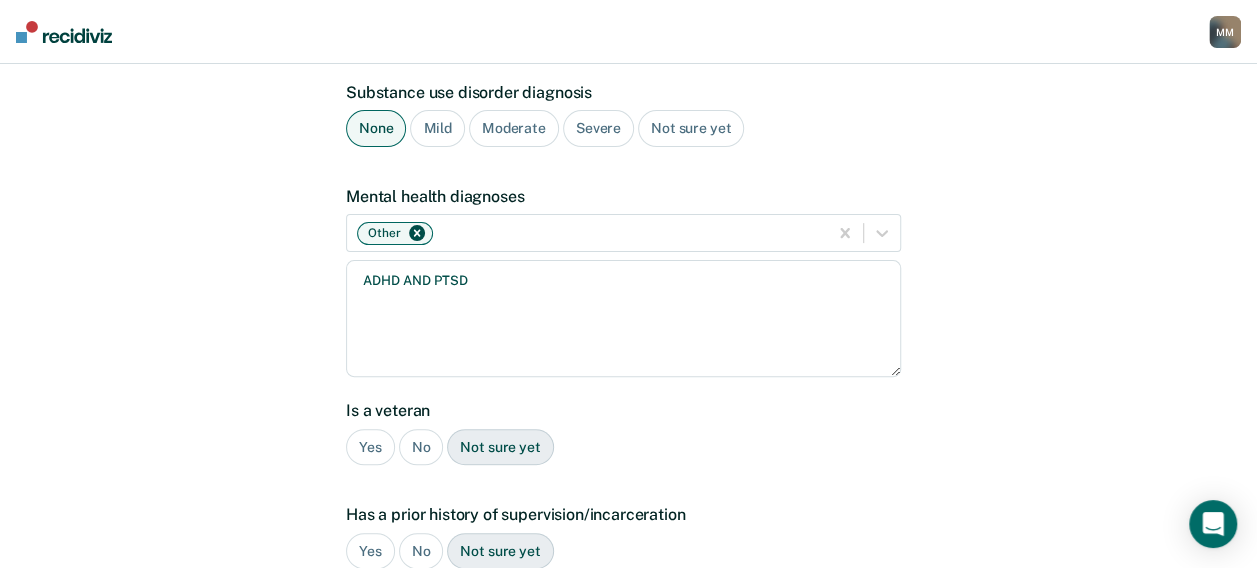 click on "Yes" at bounding box center (370, 447) 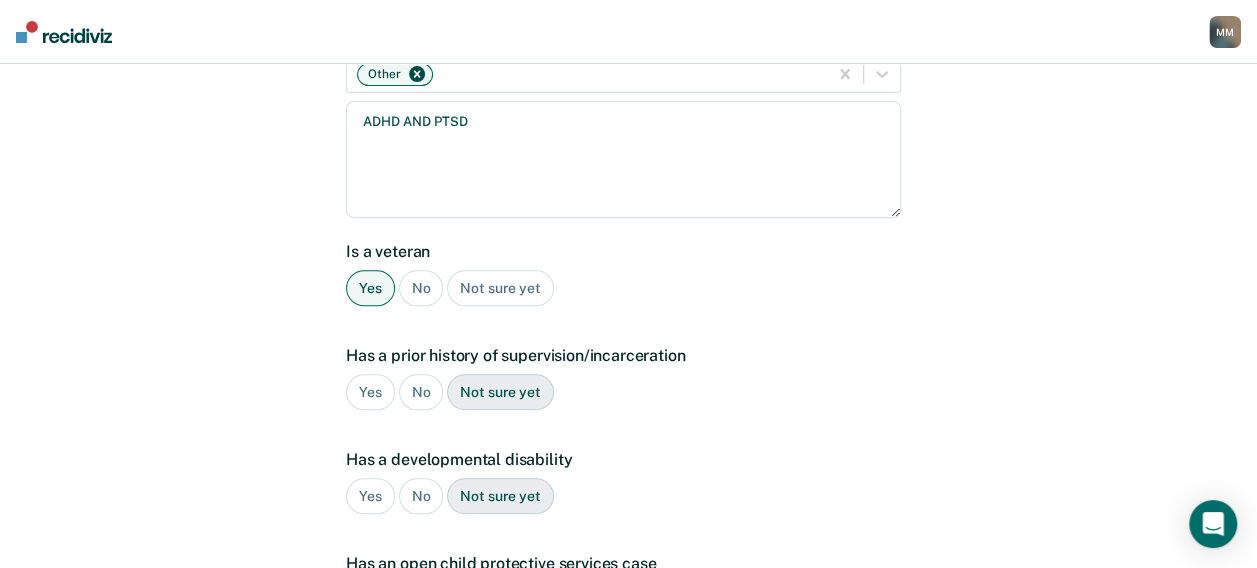 scroll, scrollTop: 380, scrollLeft: 0, axis: vertical 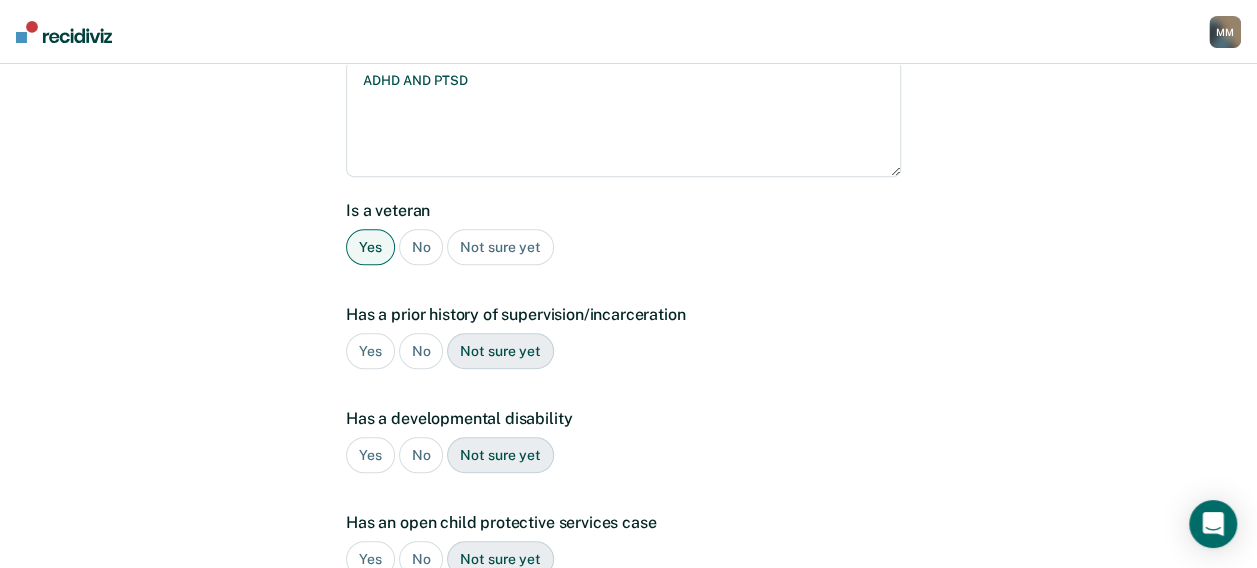 click on "Yes" at bounding box center (370, 351) 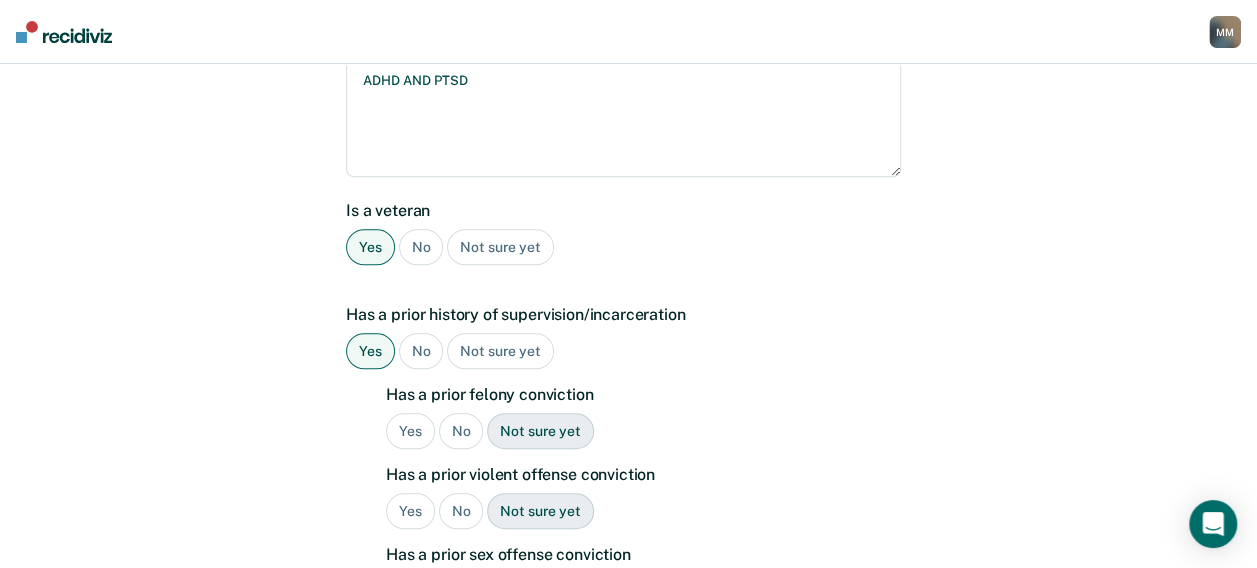 click on "Yes" at bounding box center (410, 431) 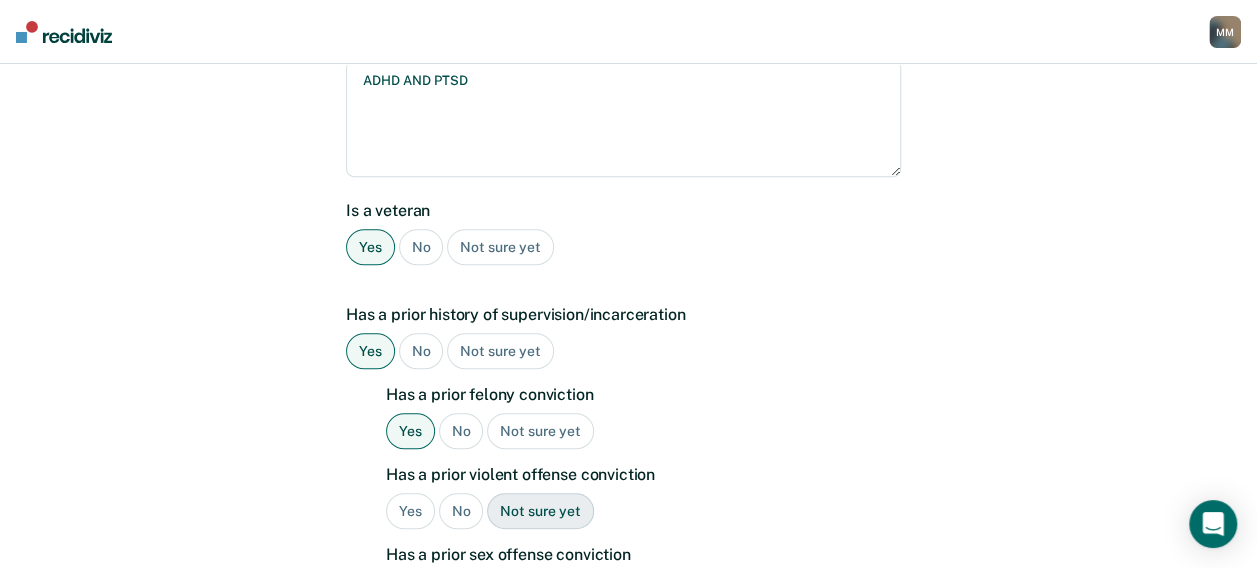 scroll, scrollTop: 480, scrollLeft: 0, axis: vertical 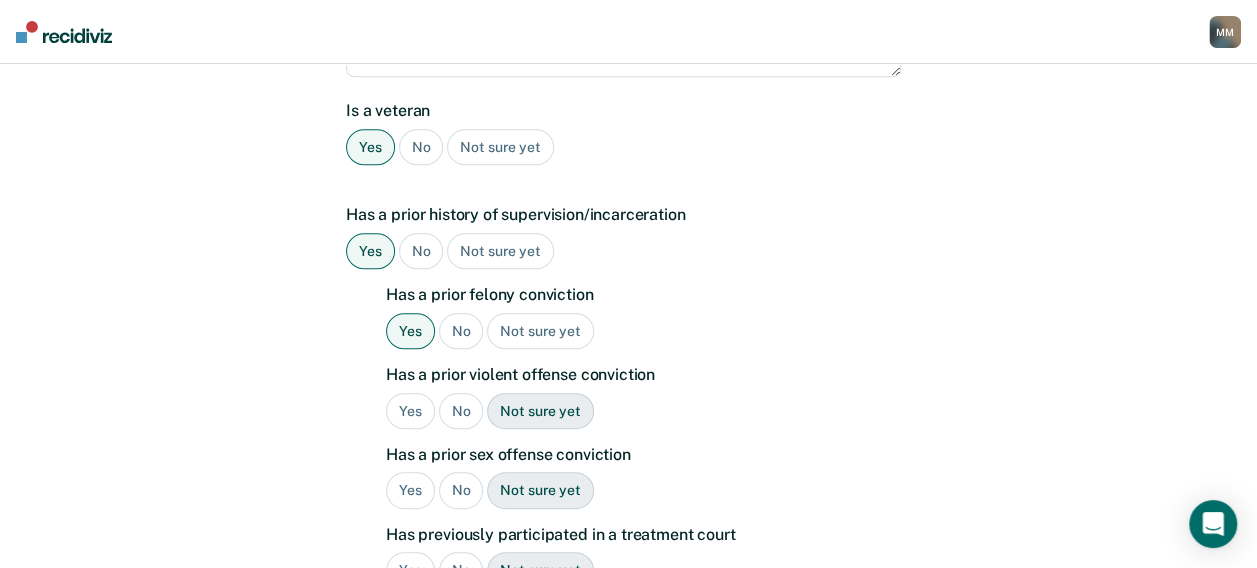 click on "Yes" at bounding box center [410, 411] 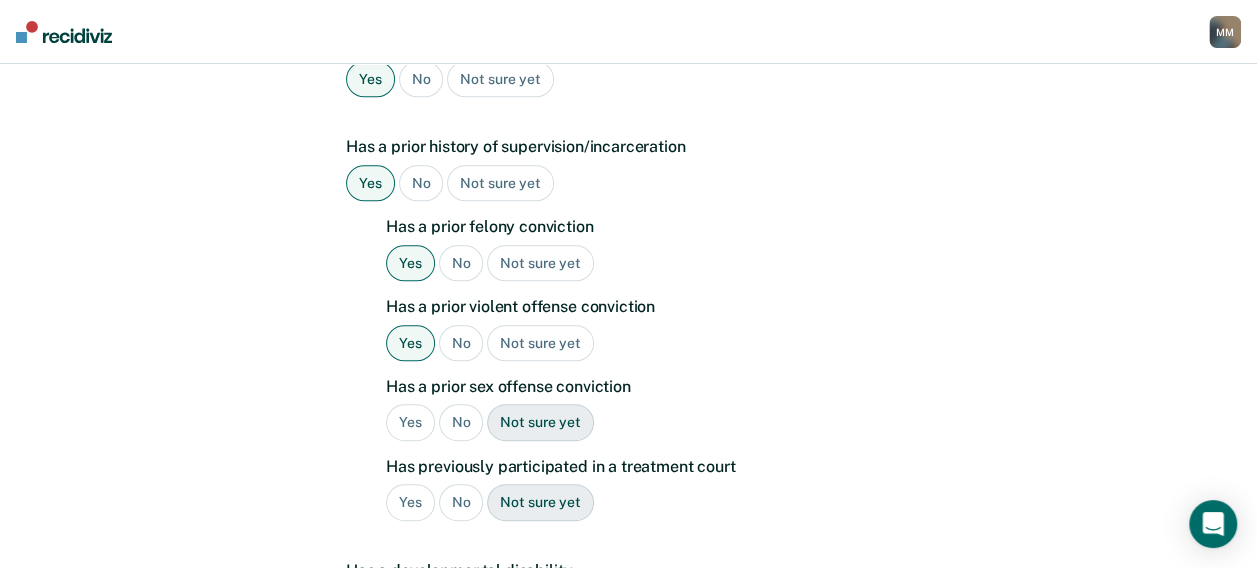 scroll, scrollTop: 580, scrollLeft: 0, axis: vertical 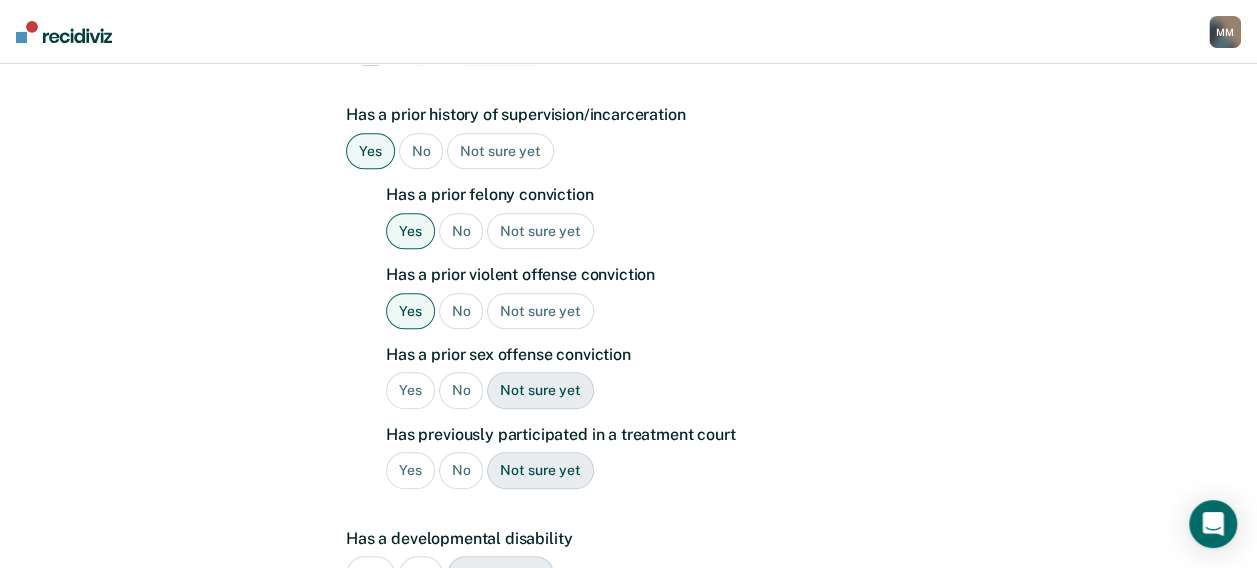 click on "Yes" at bounding box center [410, 390] 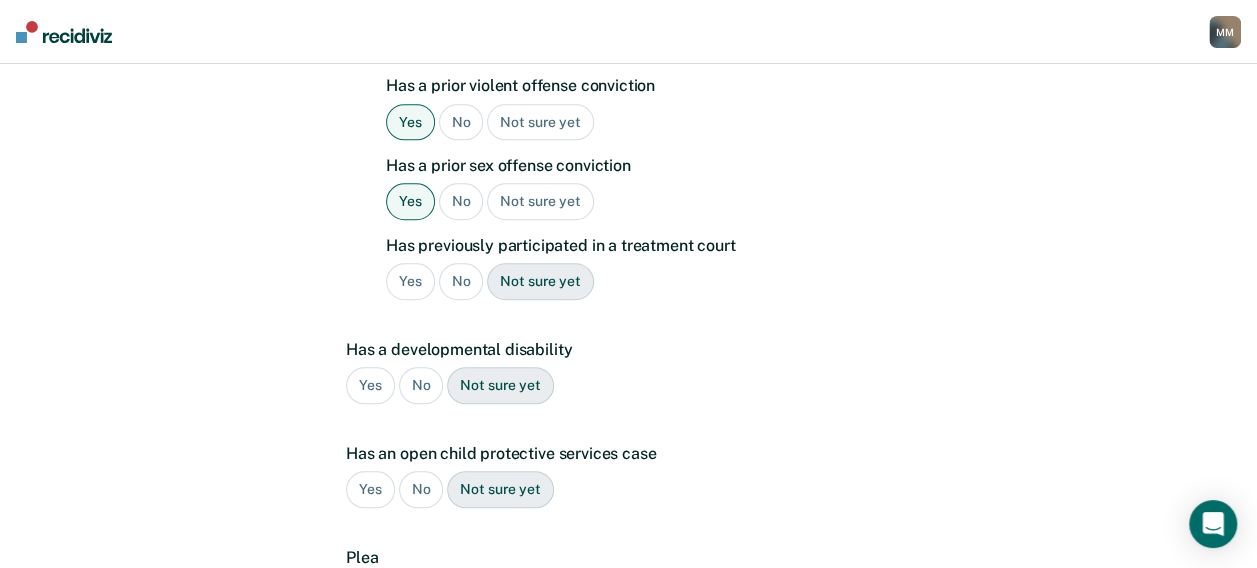scroll, scrollTop: 780, scrollLeft: 0, axis: vertical 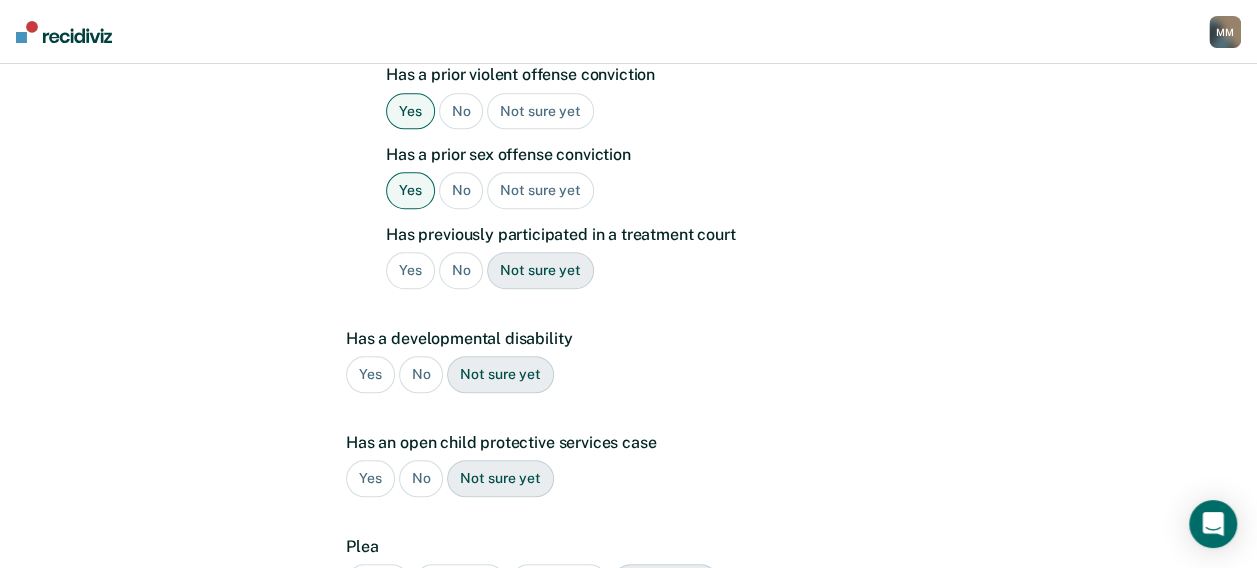 click on "No" at bounding box center (461, 270) 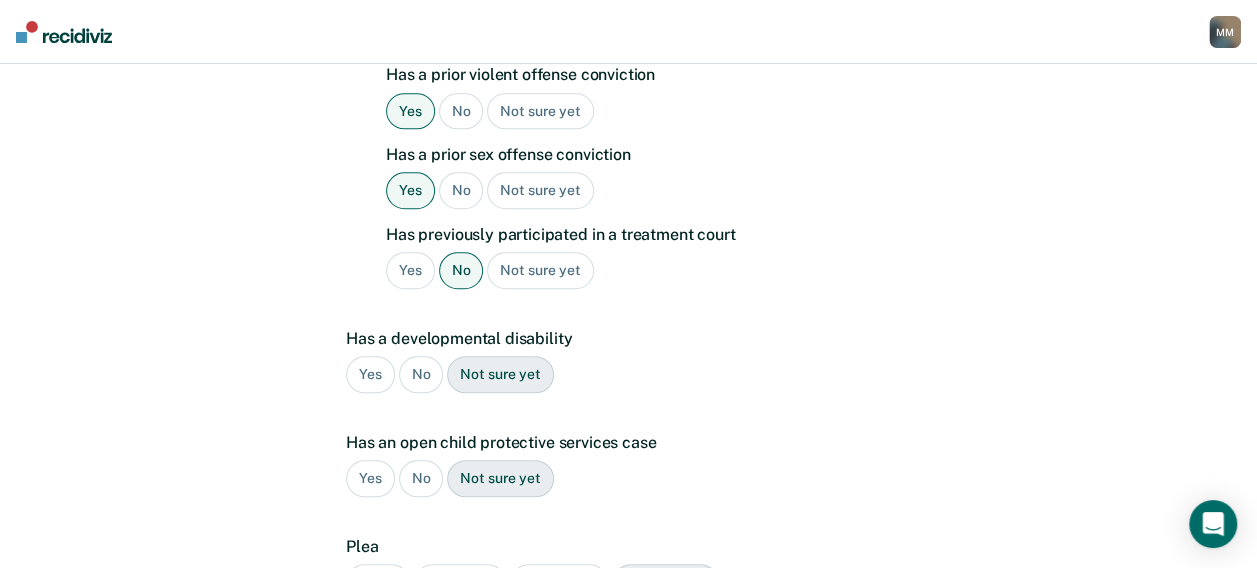 click on "No" at bounding box center (421, 374) 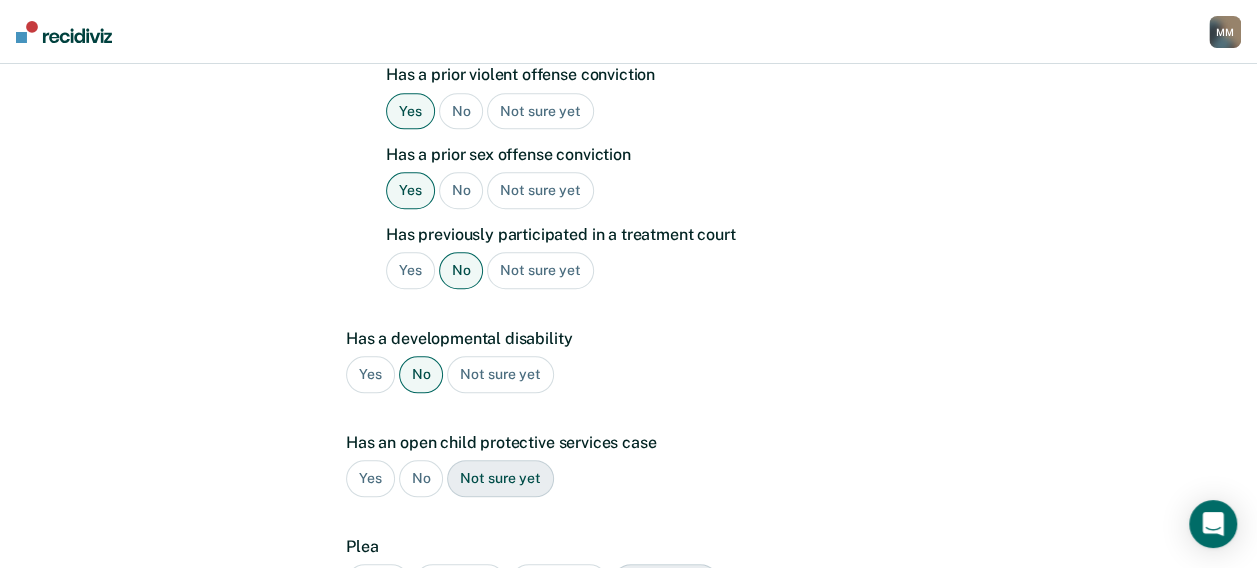 scroll, scrollTop: 880, scrollLeft: 0, axis: vertical 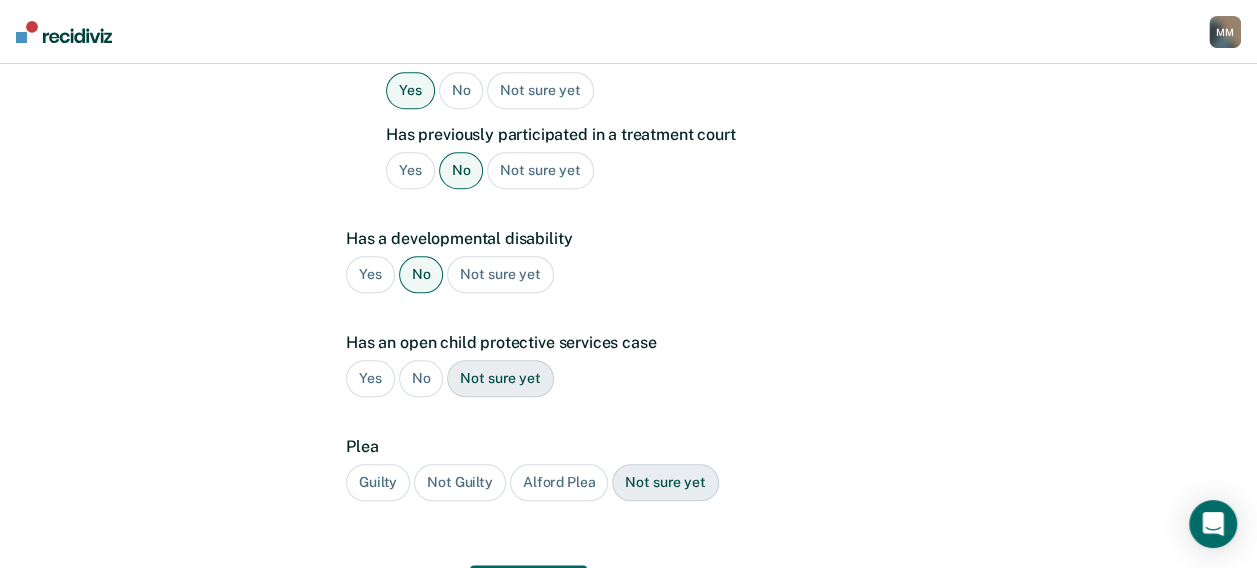 click on "No" at bounding box center [421, 378] 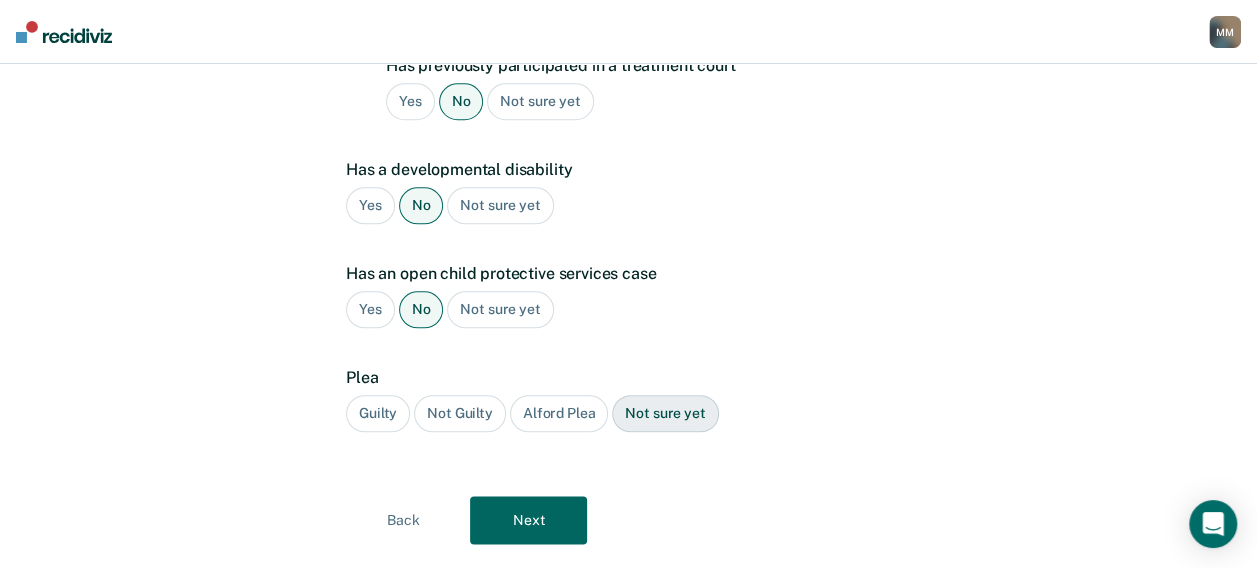 scroll, scrollTop: 980, scrollLeft: 0, axis: vertical 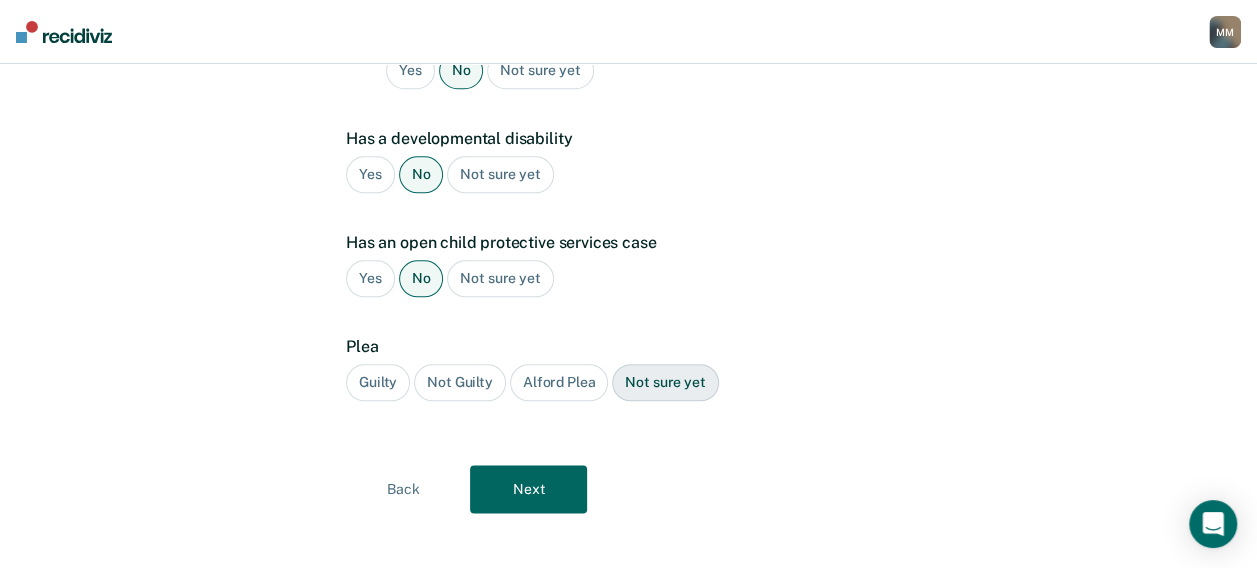 click on "Guilty" at bounding box center (378, 382) 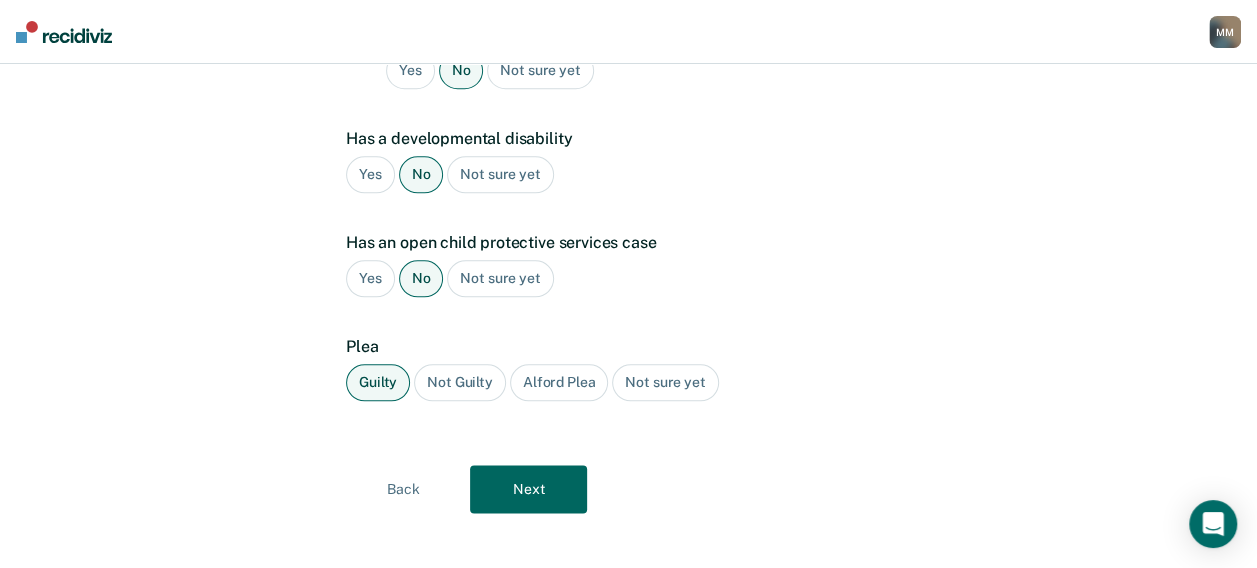 click on "Next" at bounding box center (528, 489) 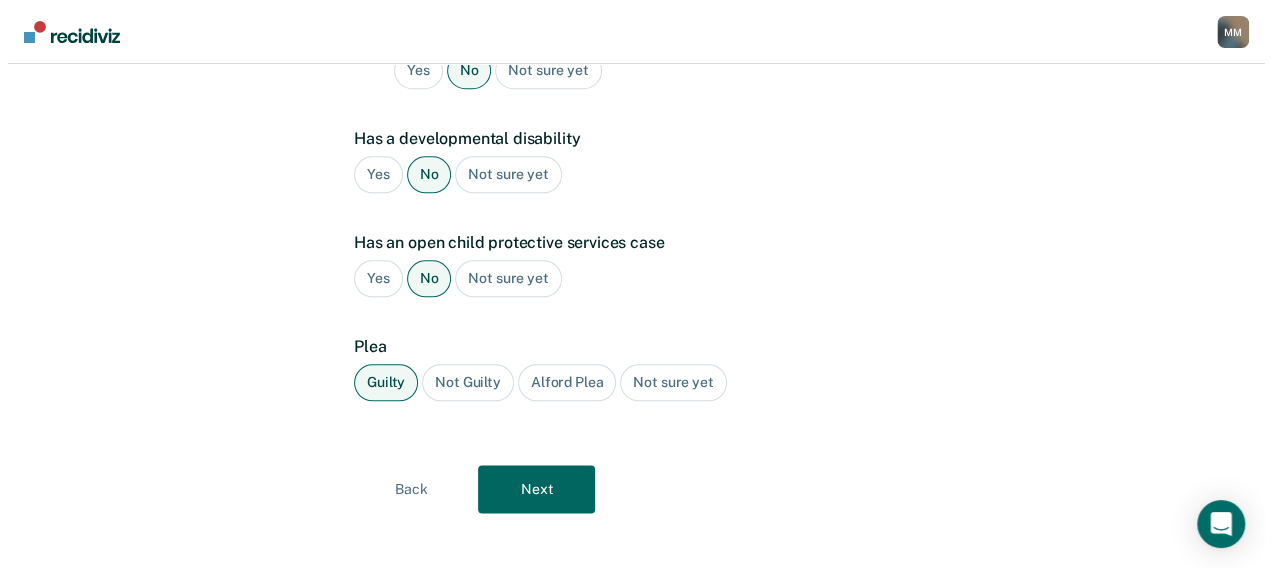 scroll, scrollTop: 0, scrollLeft: 0, axis: both 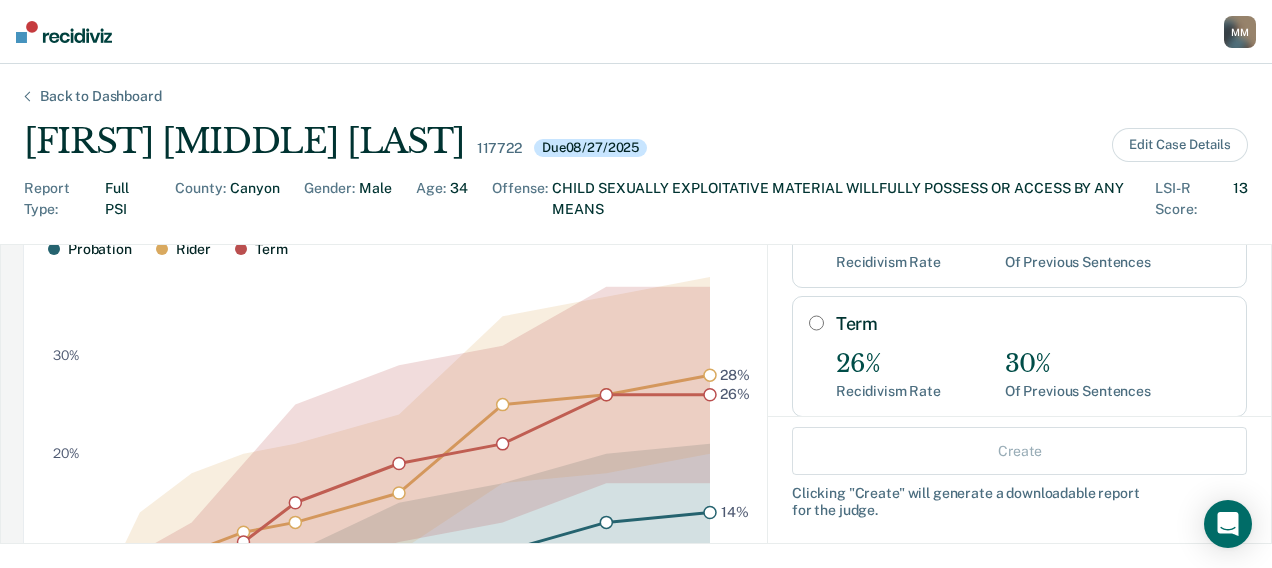 click on "Term" at bounding box center (816, 323) 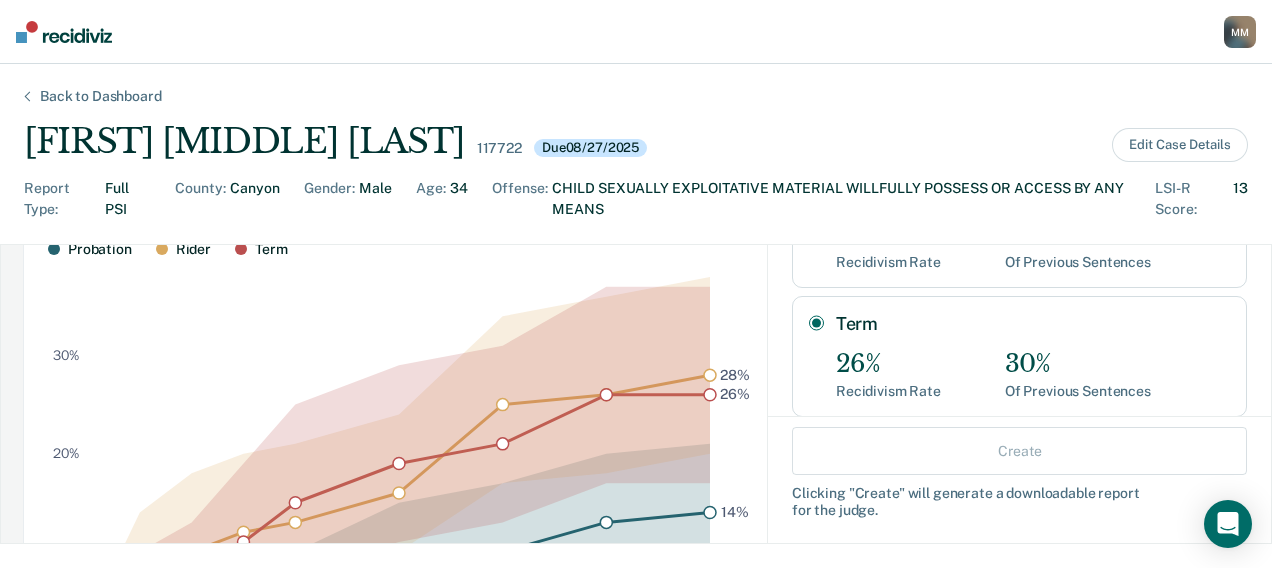radio on "true" 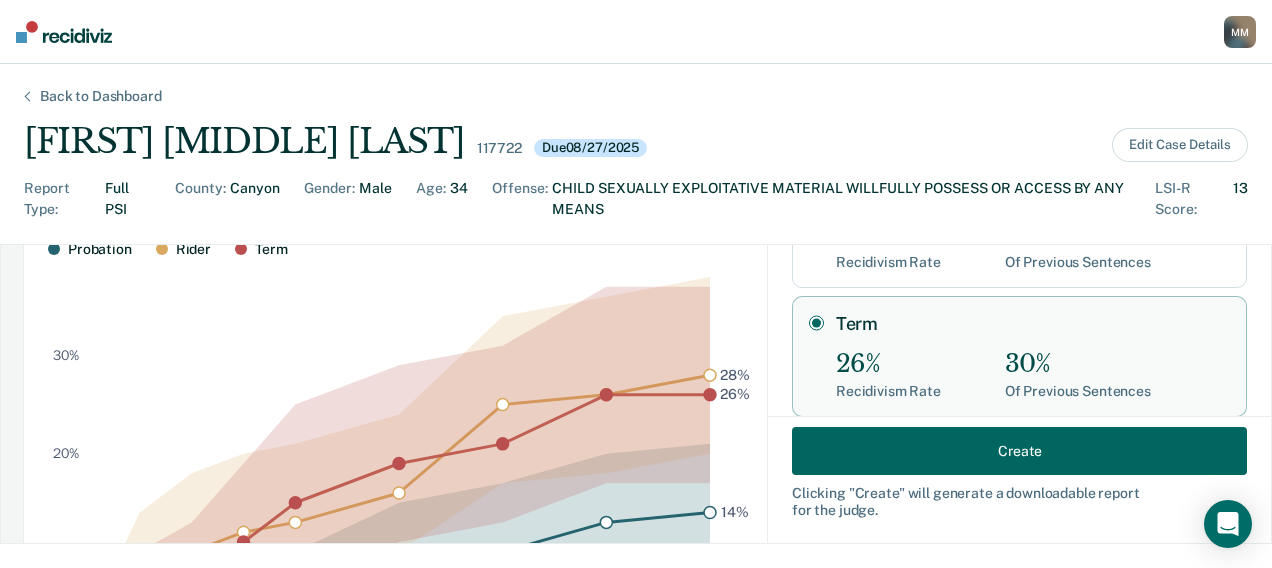 click on "Create" at bounding box center [1019, 451] 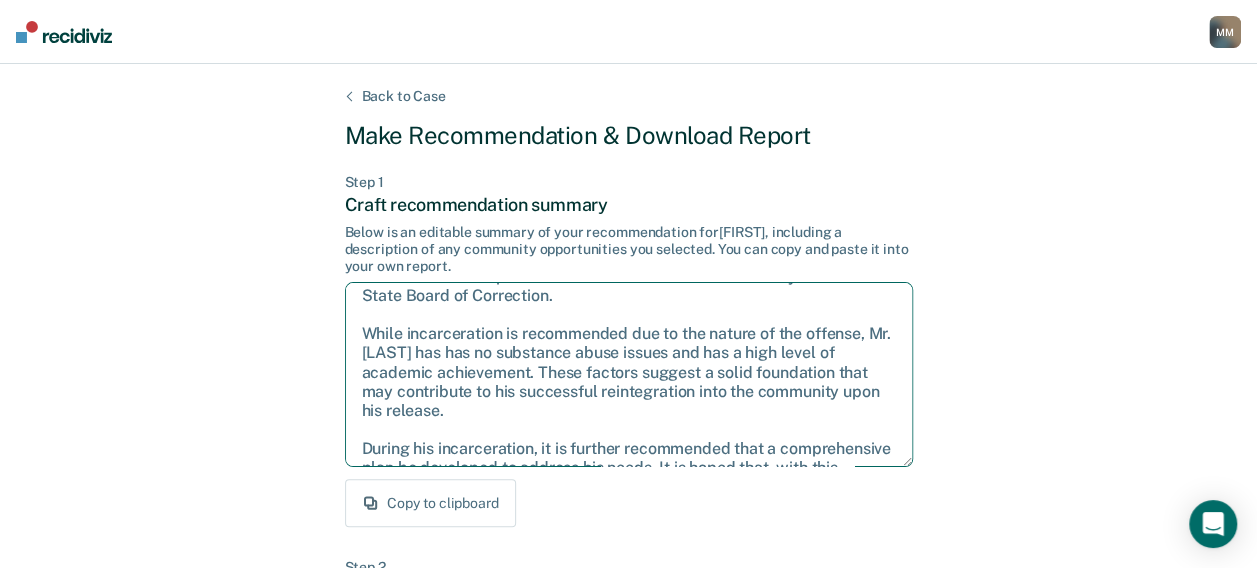 scroll, scrollTop: 108, scrollLeft: 0, axis: vertical 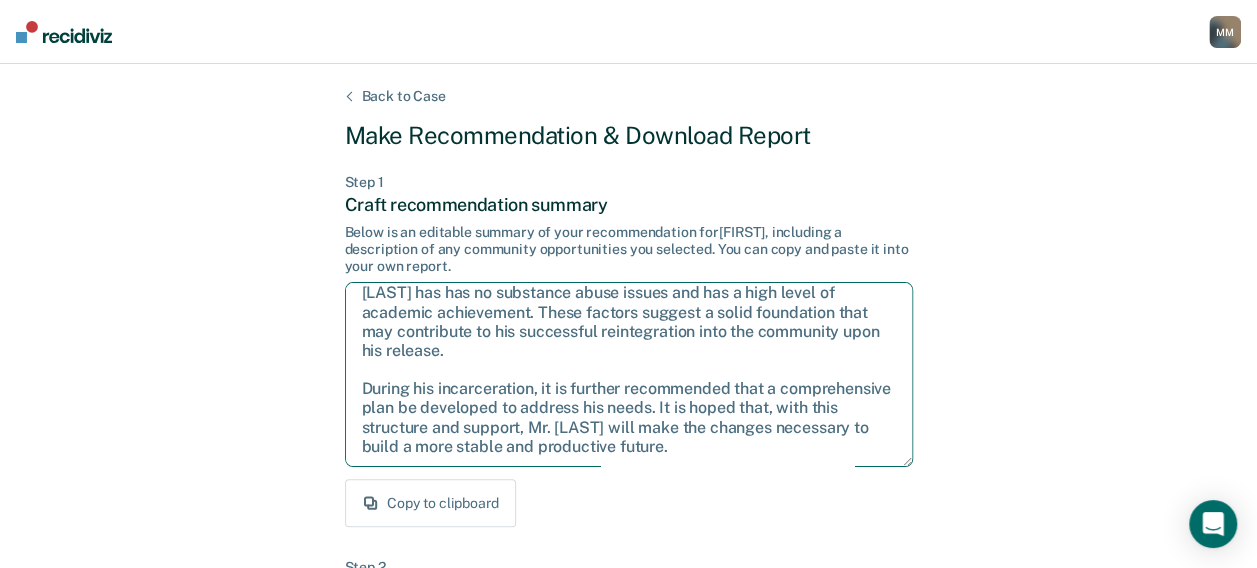 drag, startPoint x: 362, startPoint y: 308, endPoint x: 800, endPoint y: 457, distance: 462.64996 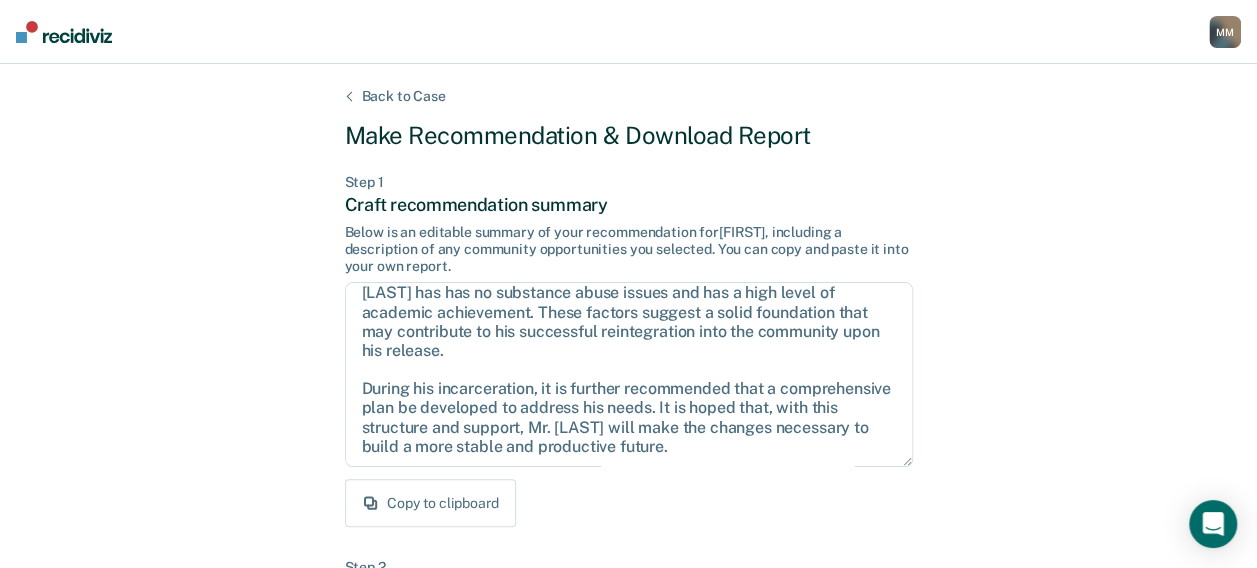 click on "[ADDRESS] and fails report to sheriff every 7 days to provide" at bounding box center [628, 602] 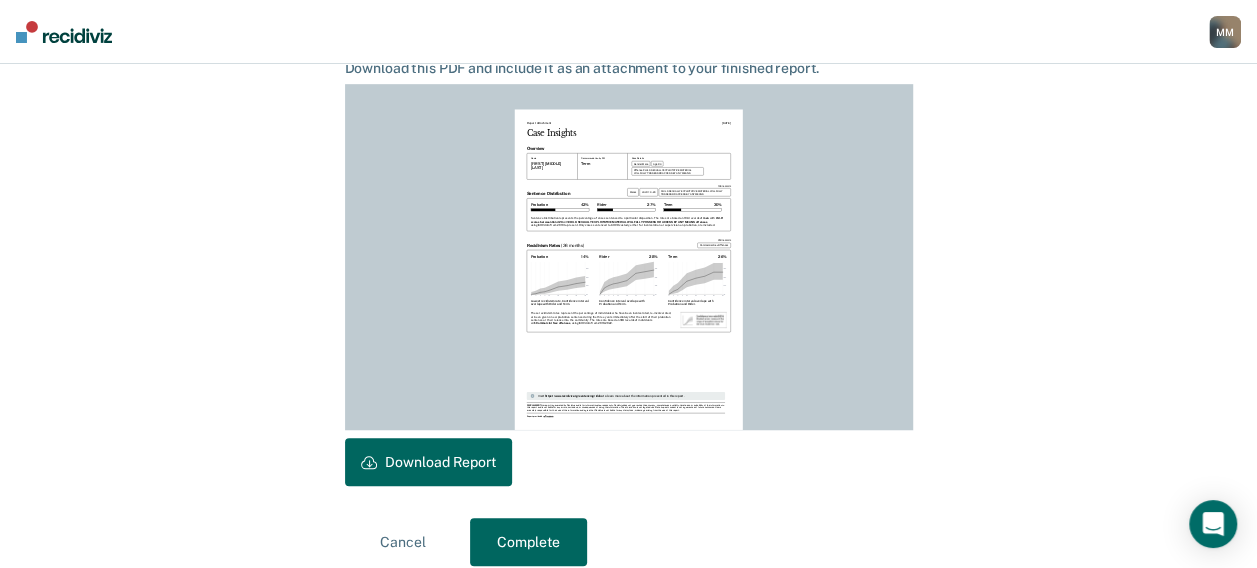 scroll, scrollTop: 572, scrollLeft: 0, axis: vertical 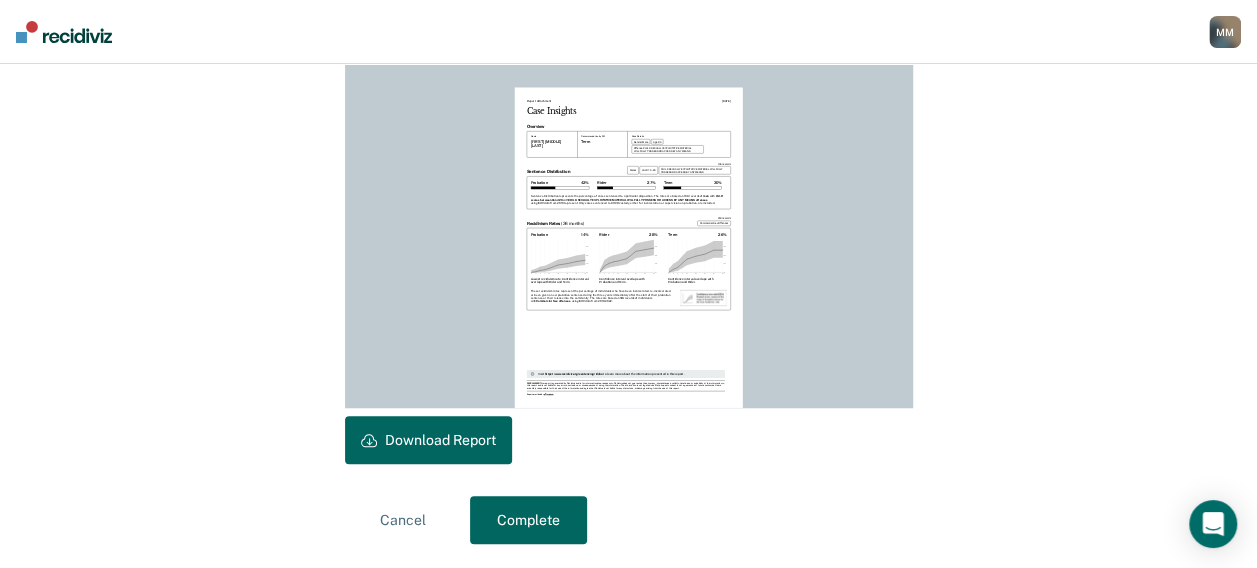 click on "Download Report" at bounding box center [428, 440] 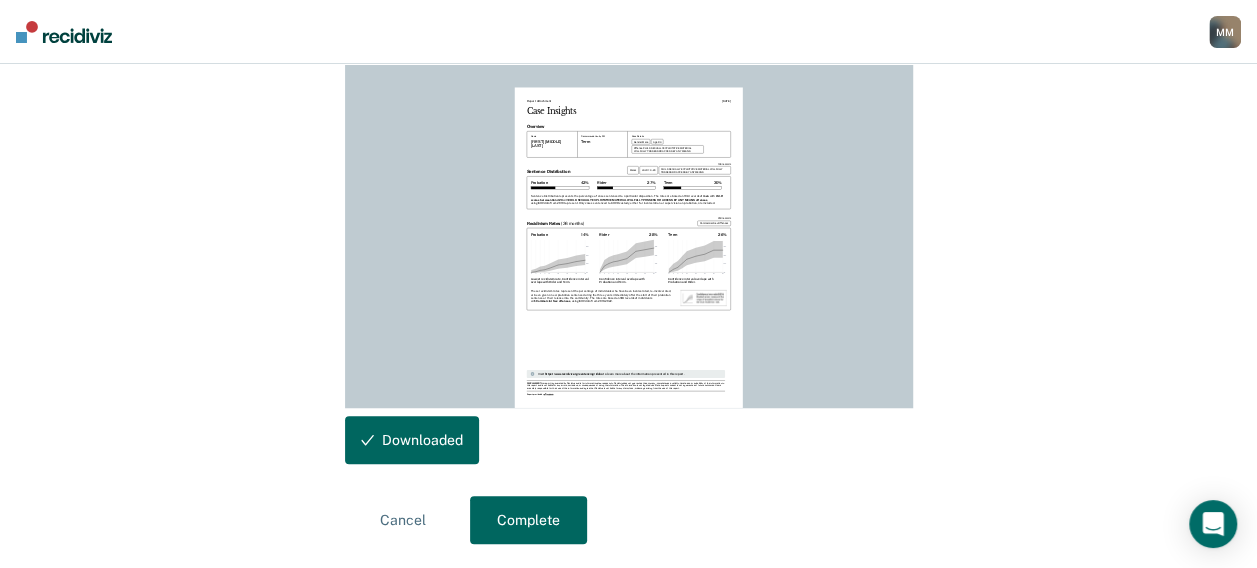 scroll, scrollTop: 0, scrollLeft: 0, axis: both 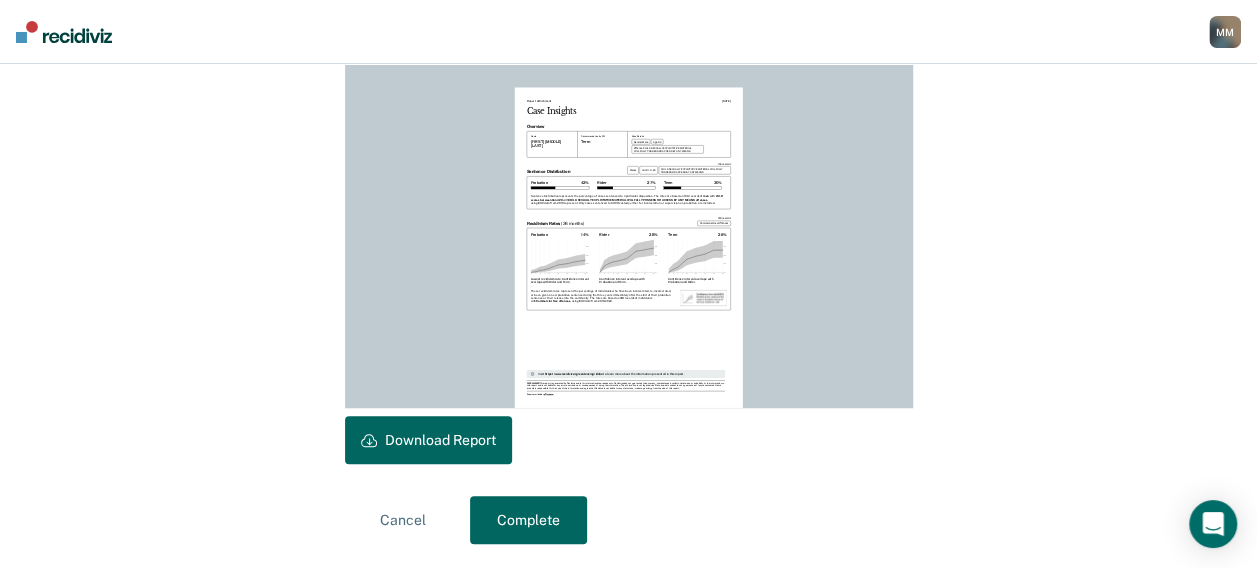 click on "Complete" at bounding box center [528, 520] 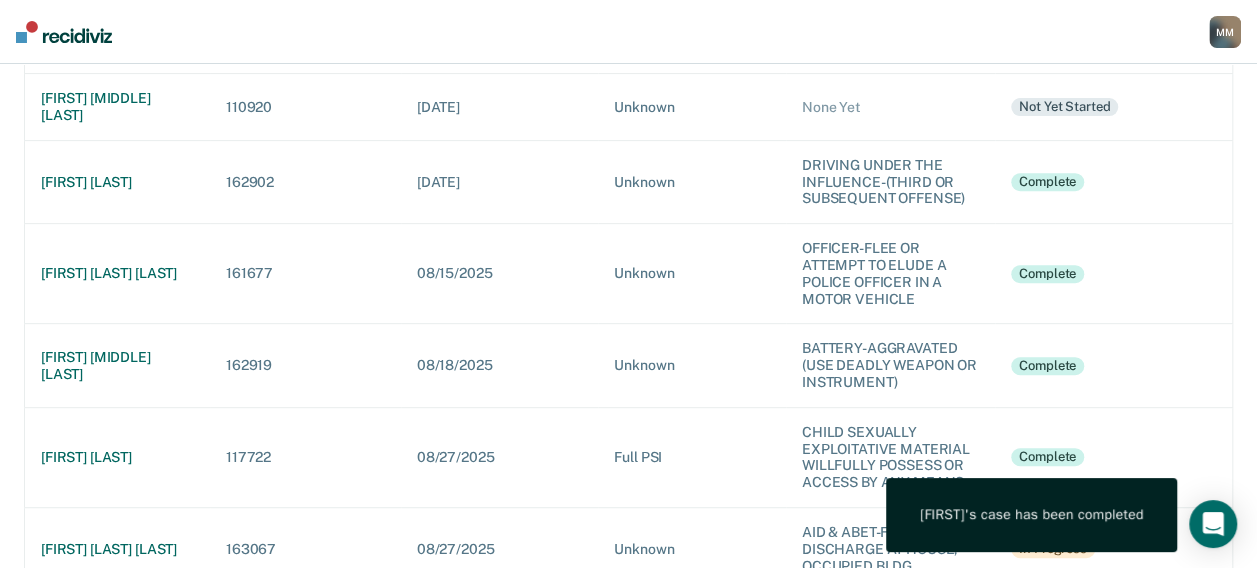 scroll, scrollTop: 500, scrollLeft: 0, axis: vertical 